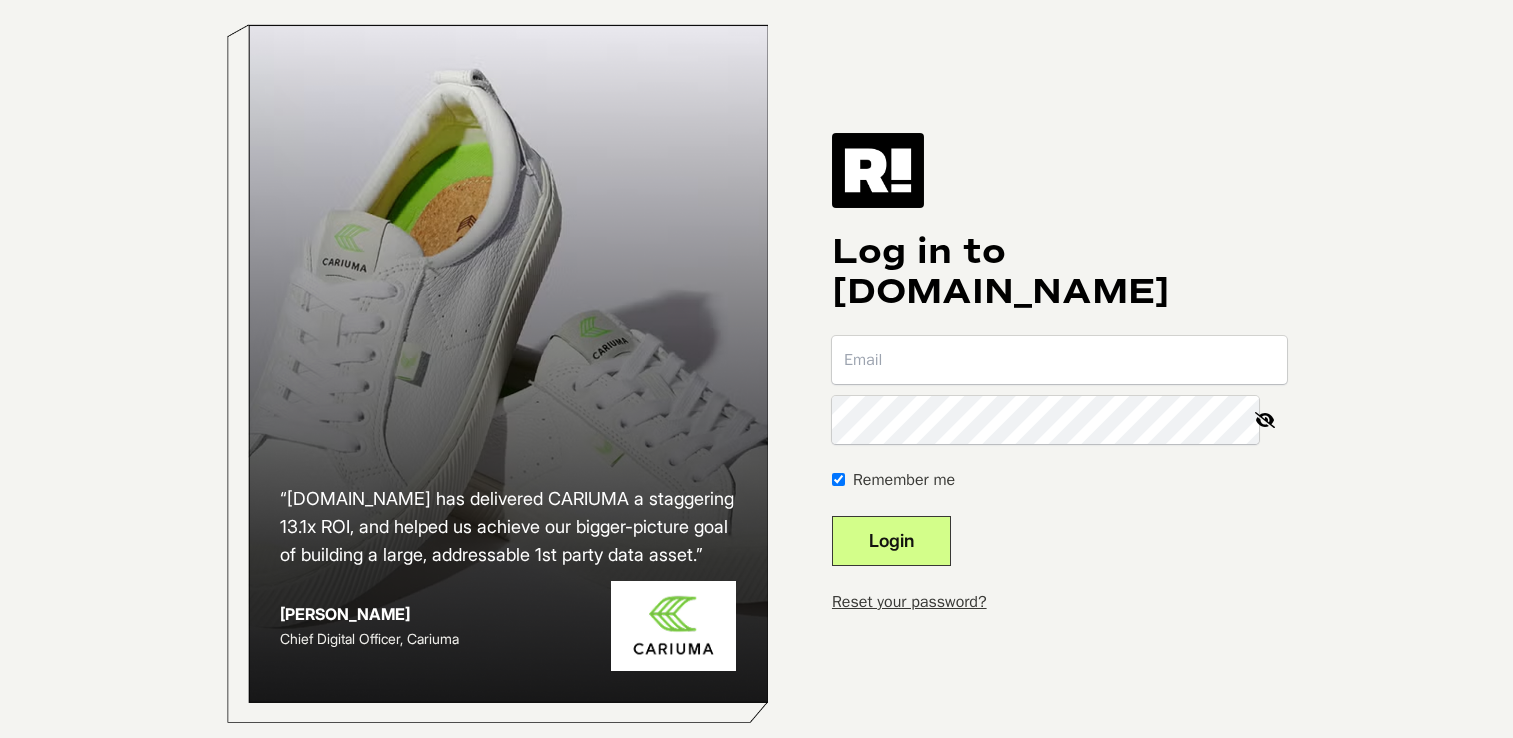 scroll, scrollTop: 0, scrollLeft: 0, axis: both 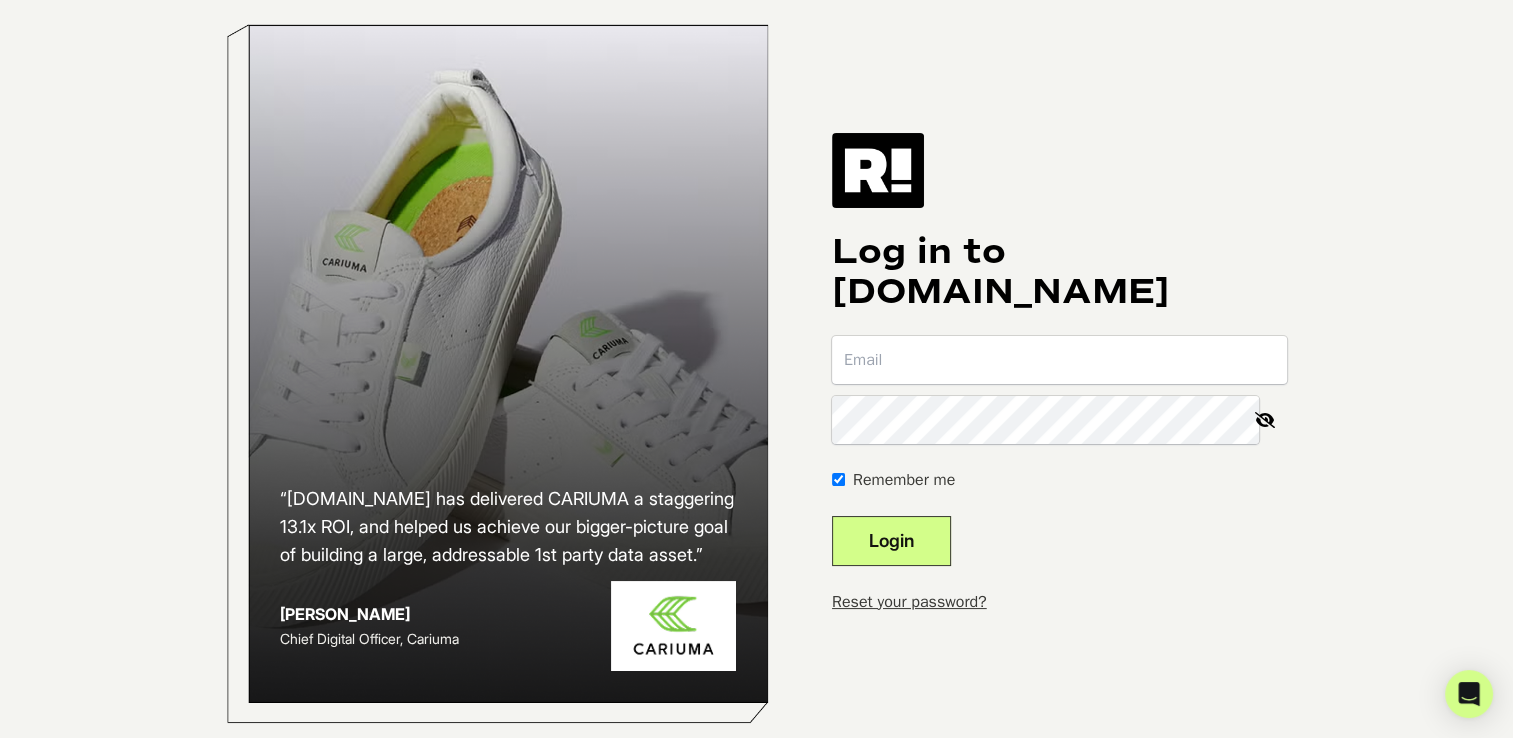 click at bounding box center (1059, 360) 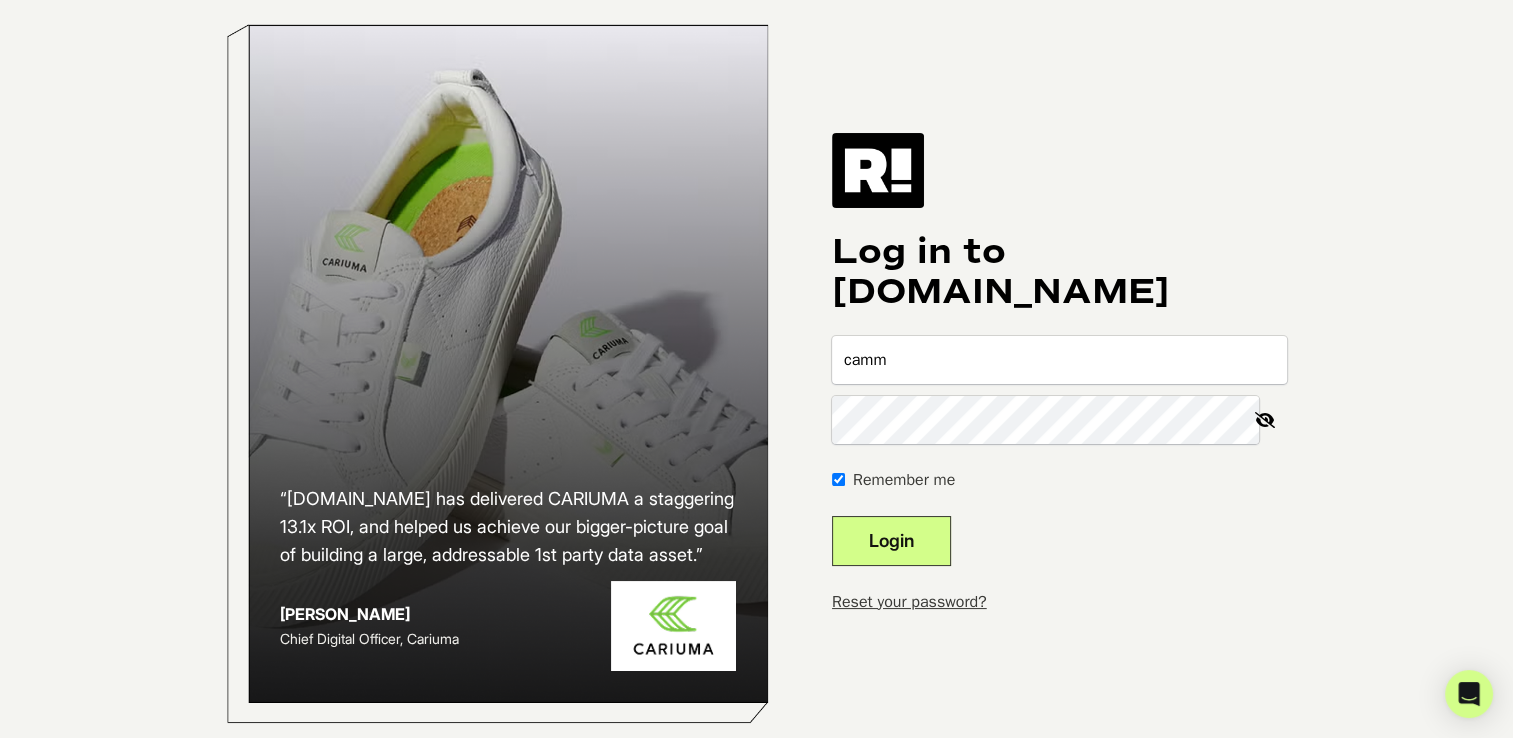 type on "cammie@rockflowerpaper.com" 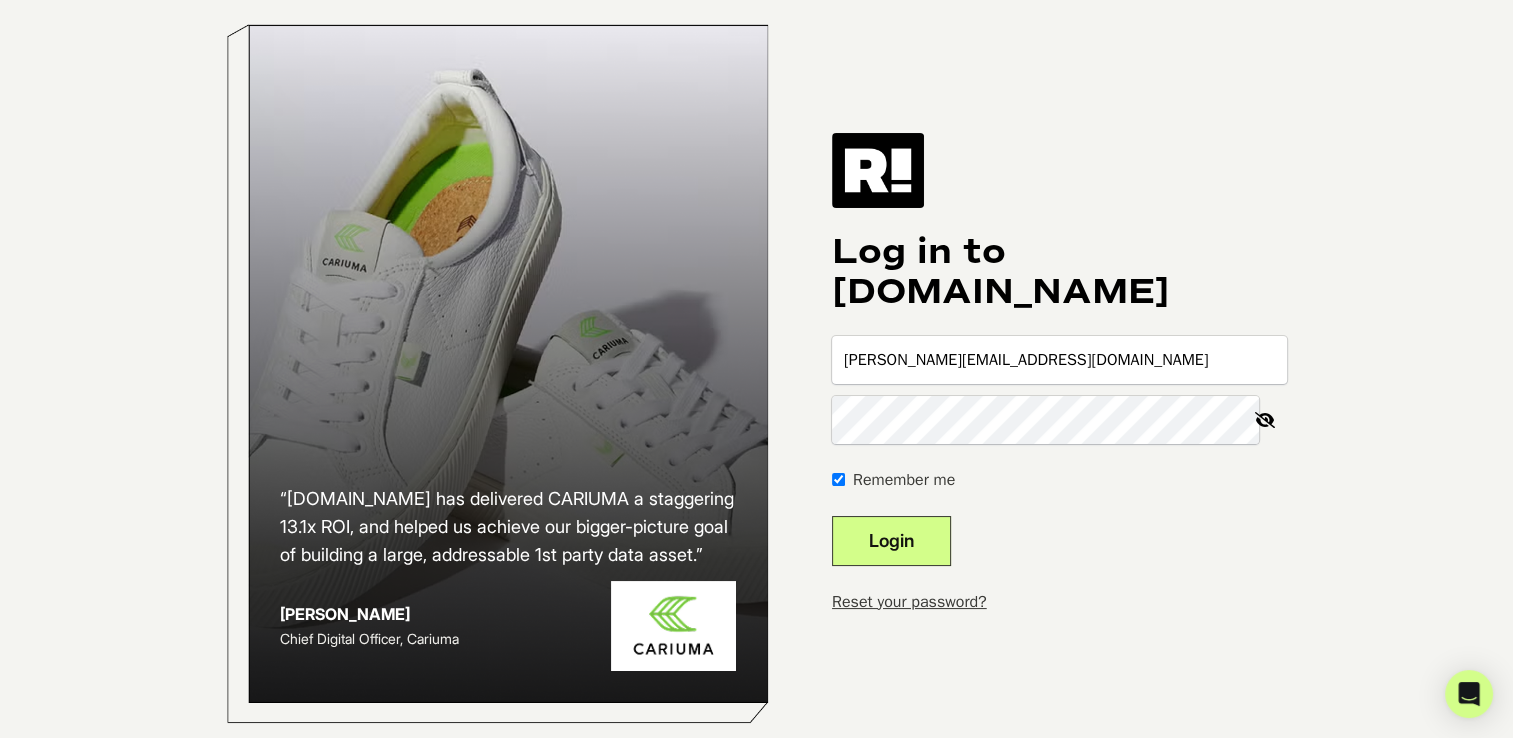 click on "“Retention.com has delivered CARIUMA a staggering 13.1x ROI, and helped us achieve our bigger-picture goal of building a large, addressable 1st party data asset.”
Felipe Araujo
Chief Digital Officer, Cariuma
Log in to Retention.com
cammie@rockflowerpaper.com
Remember me
Login
Reset your password?" at bounding box center [756, 373] 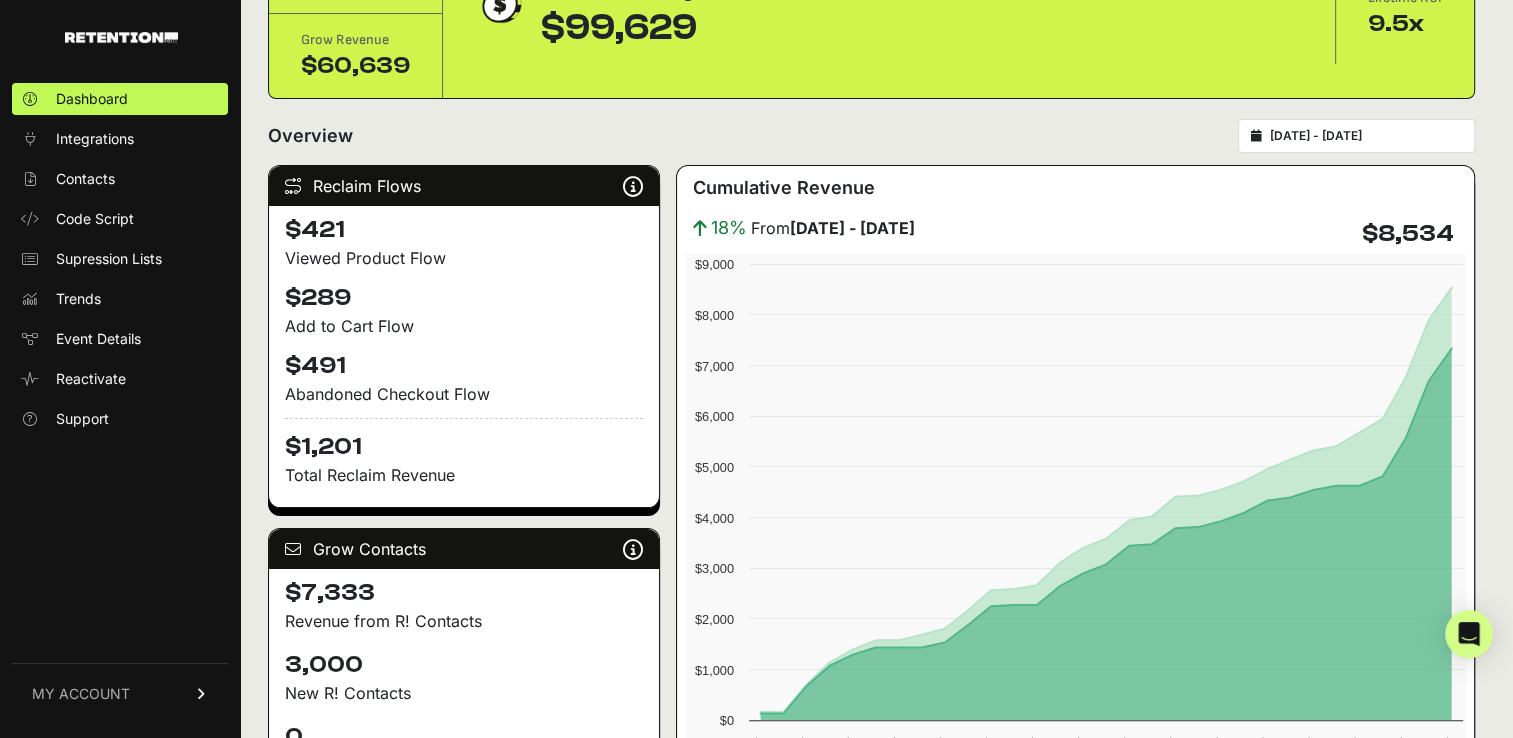 scroll, scrollTop: 300, scrollLeft: 0, axis: vertical 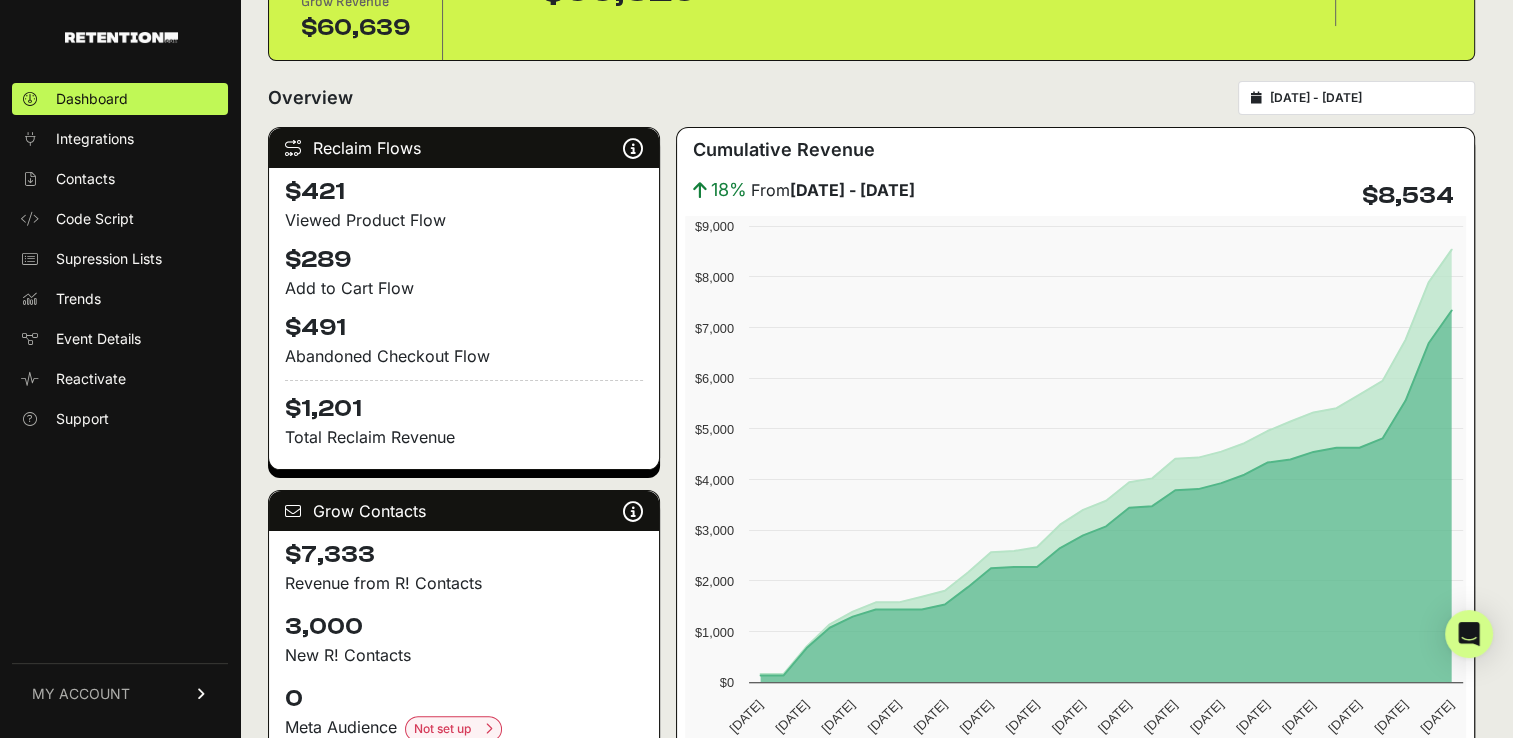 click at bounding box center (202, 694) 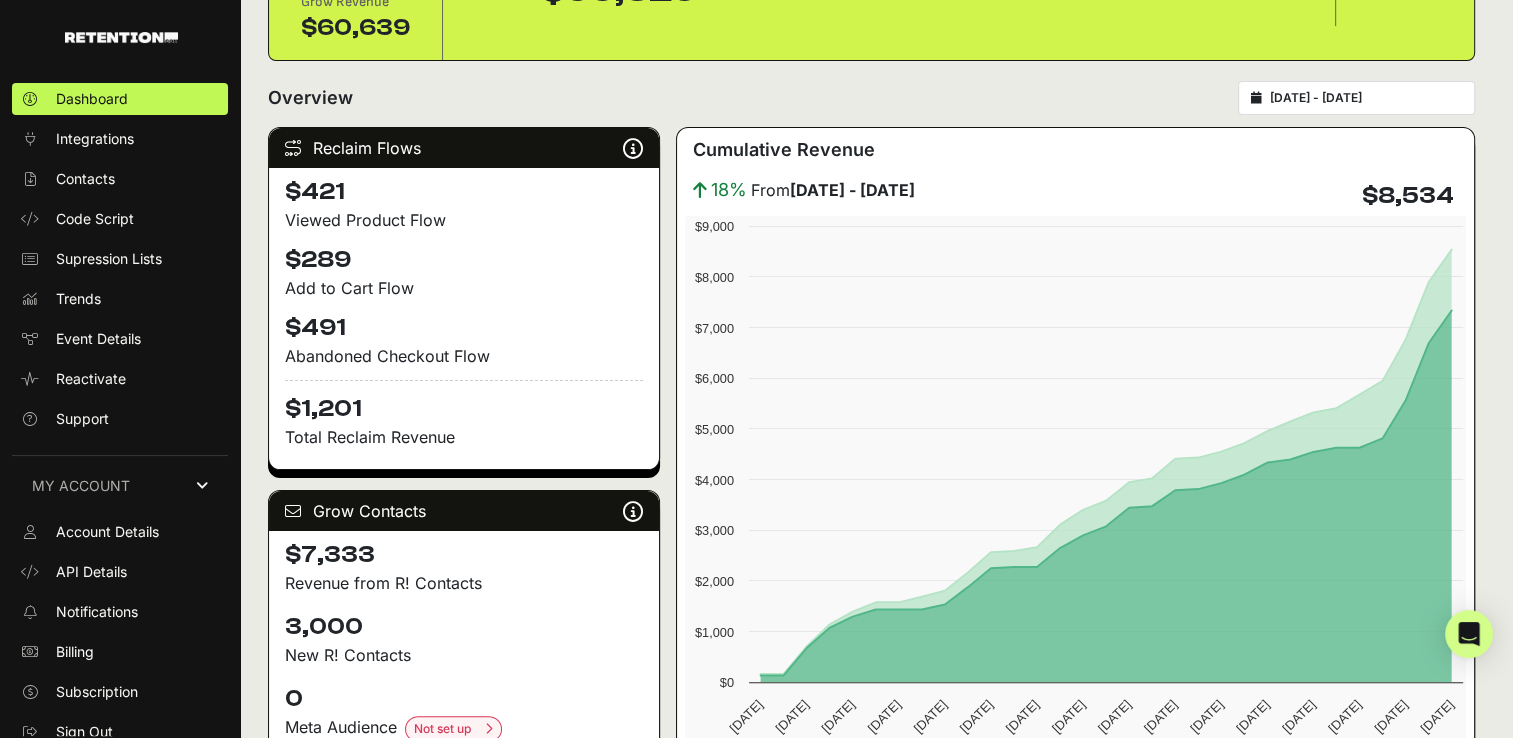 scroll, scrollTop: 11, scrollLeft: 0, axis: vertical 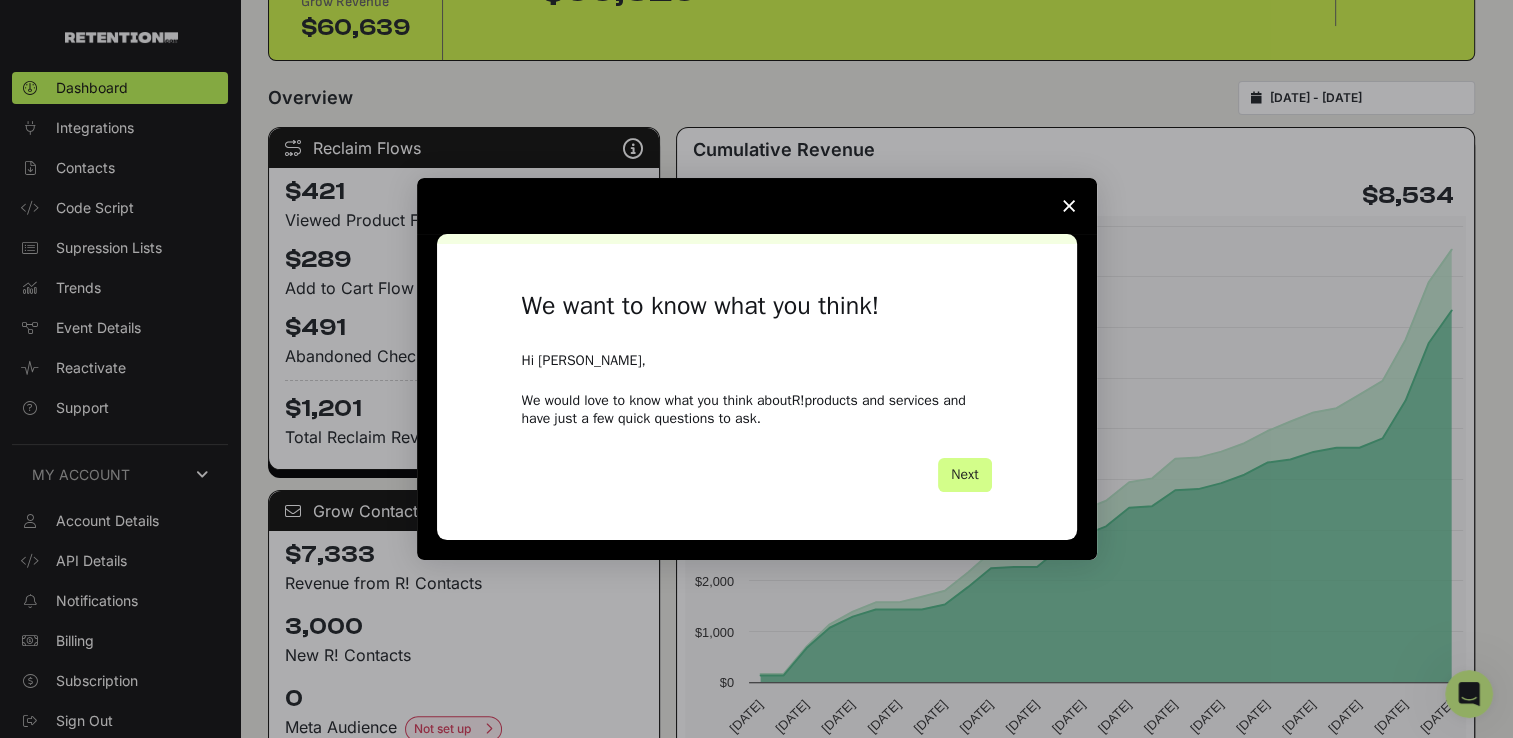 click 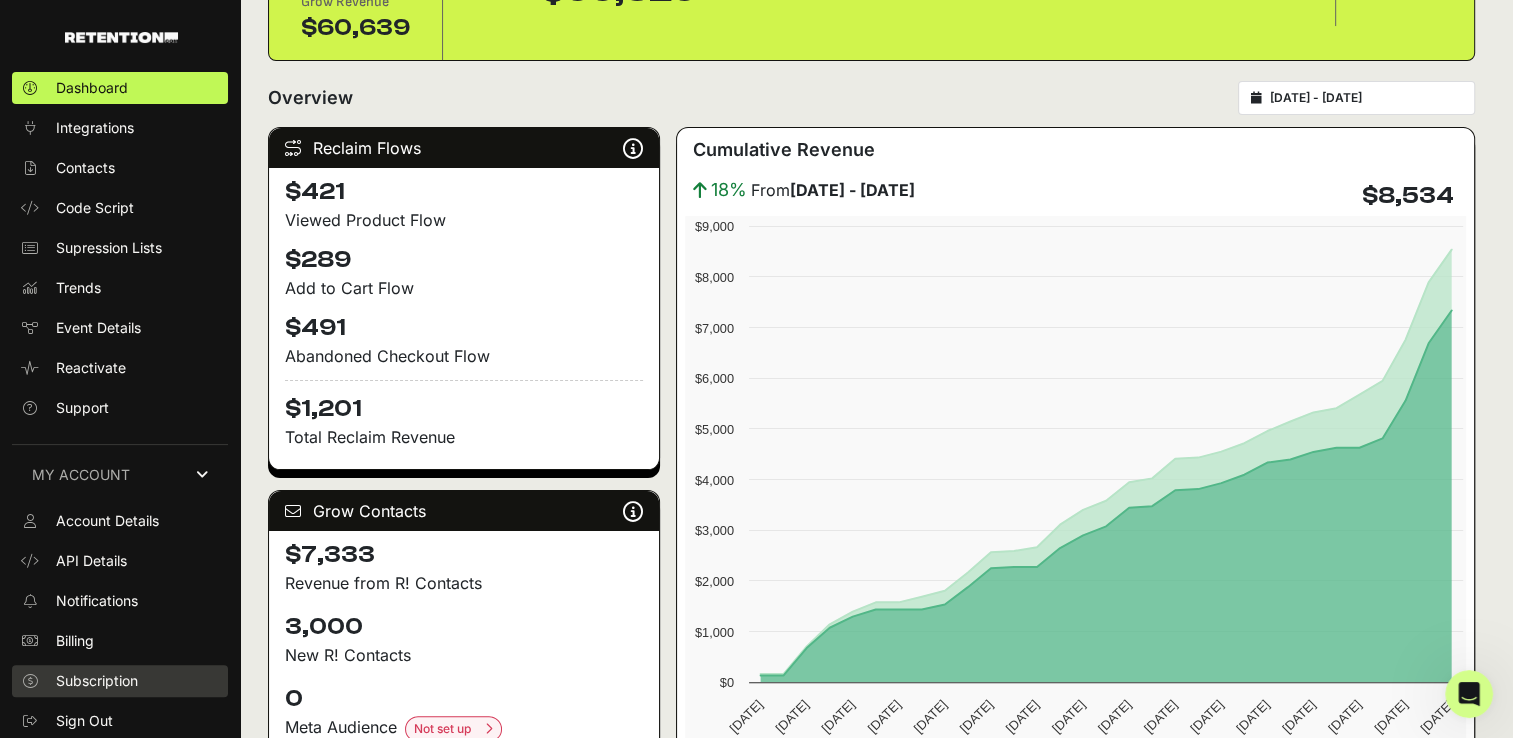 click on "Subscription" at bounding box center [120, 681] 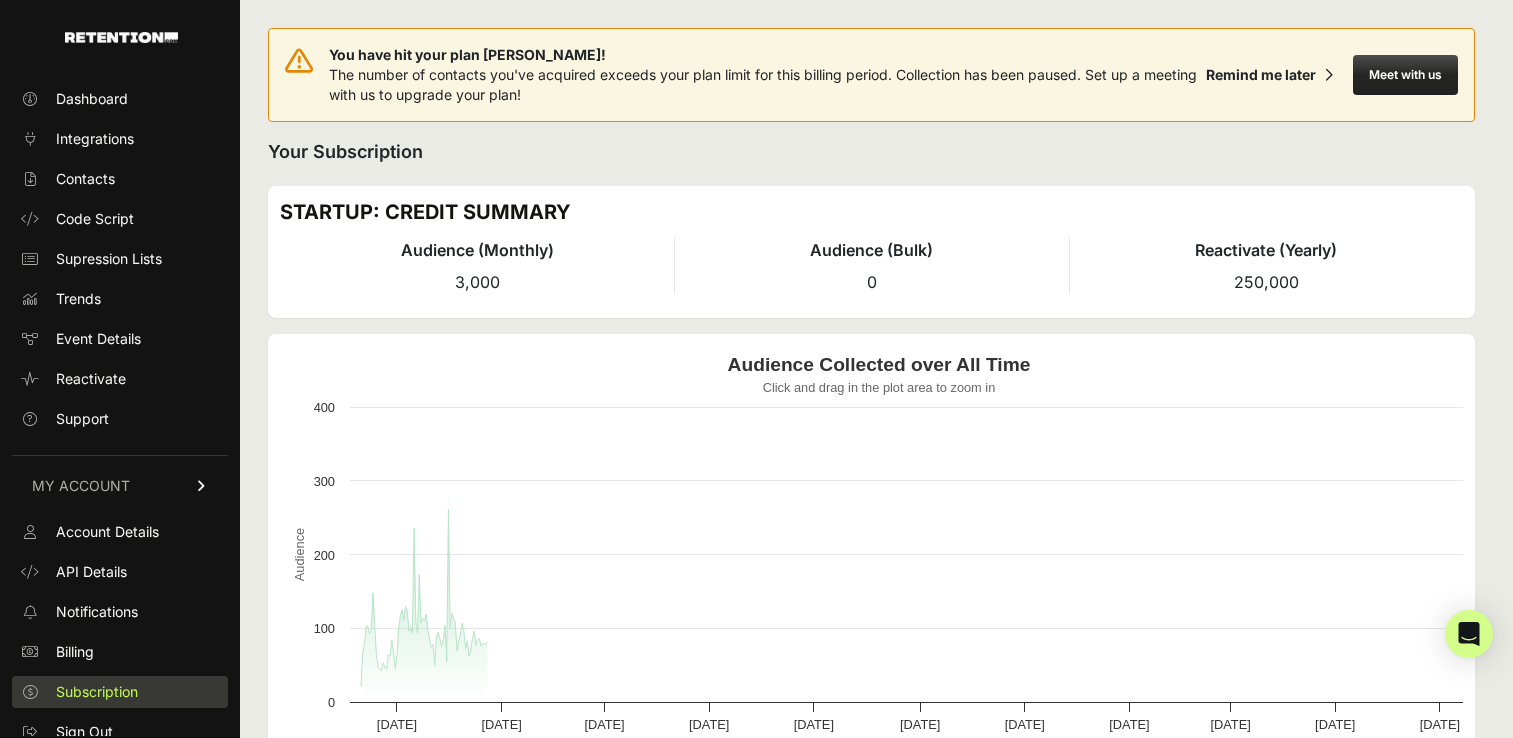 scroll, scrollTop: 0, scrollLeft: 0, axis: both 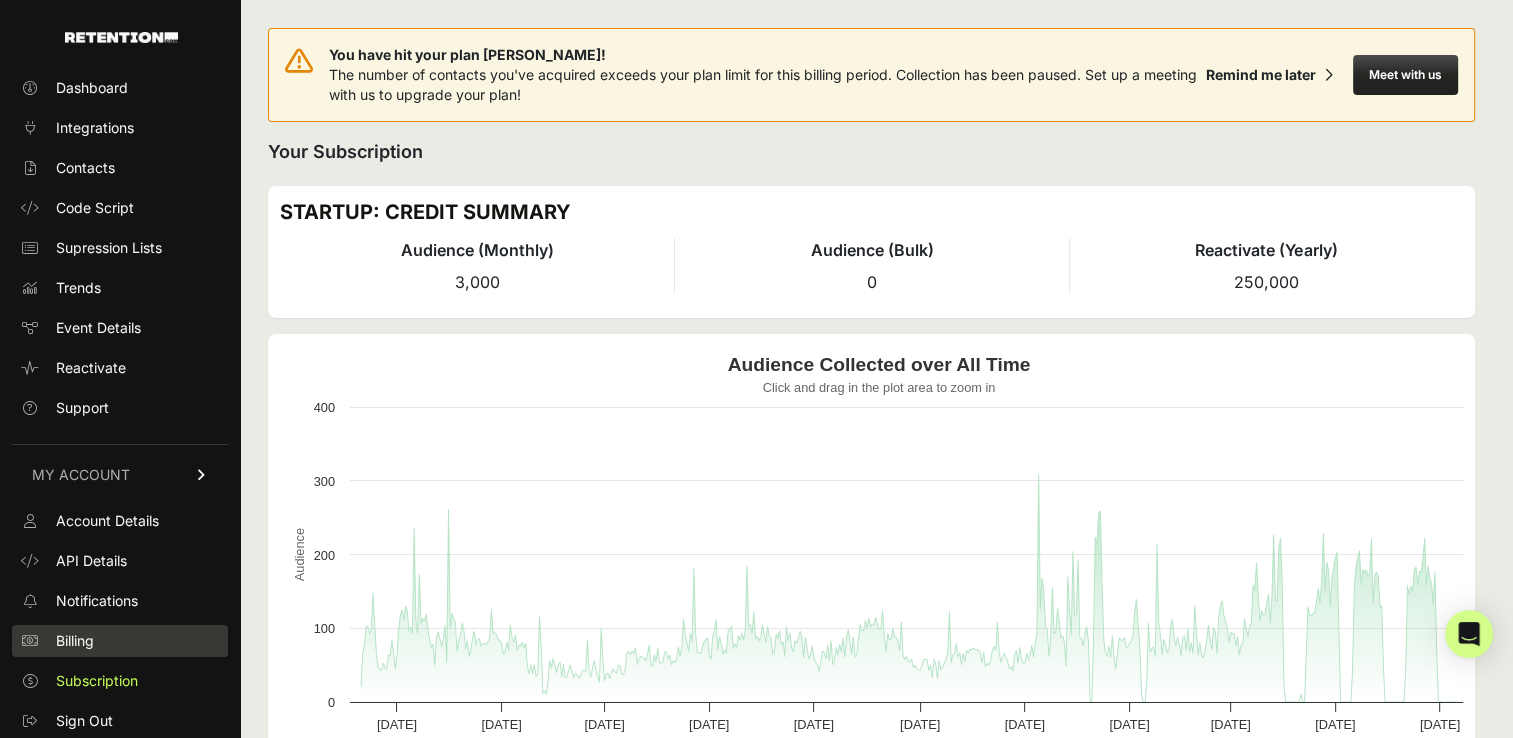 click on "Billing" at bounding box center (75, 641) 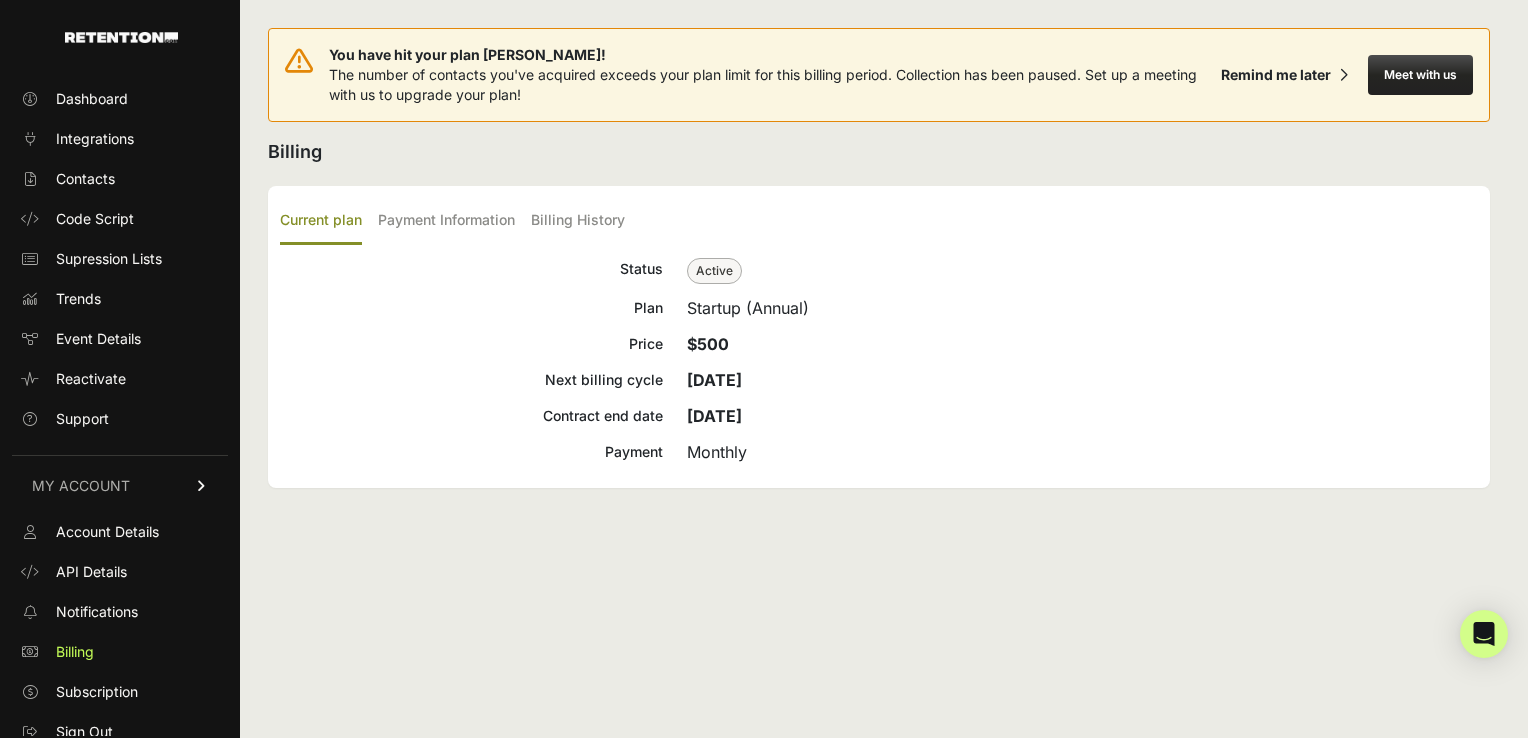 scroll, scrollTop: 0, scrollLeft: 0, axis: both 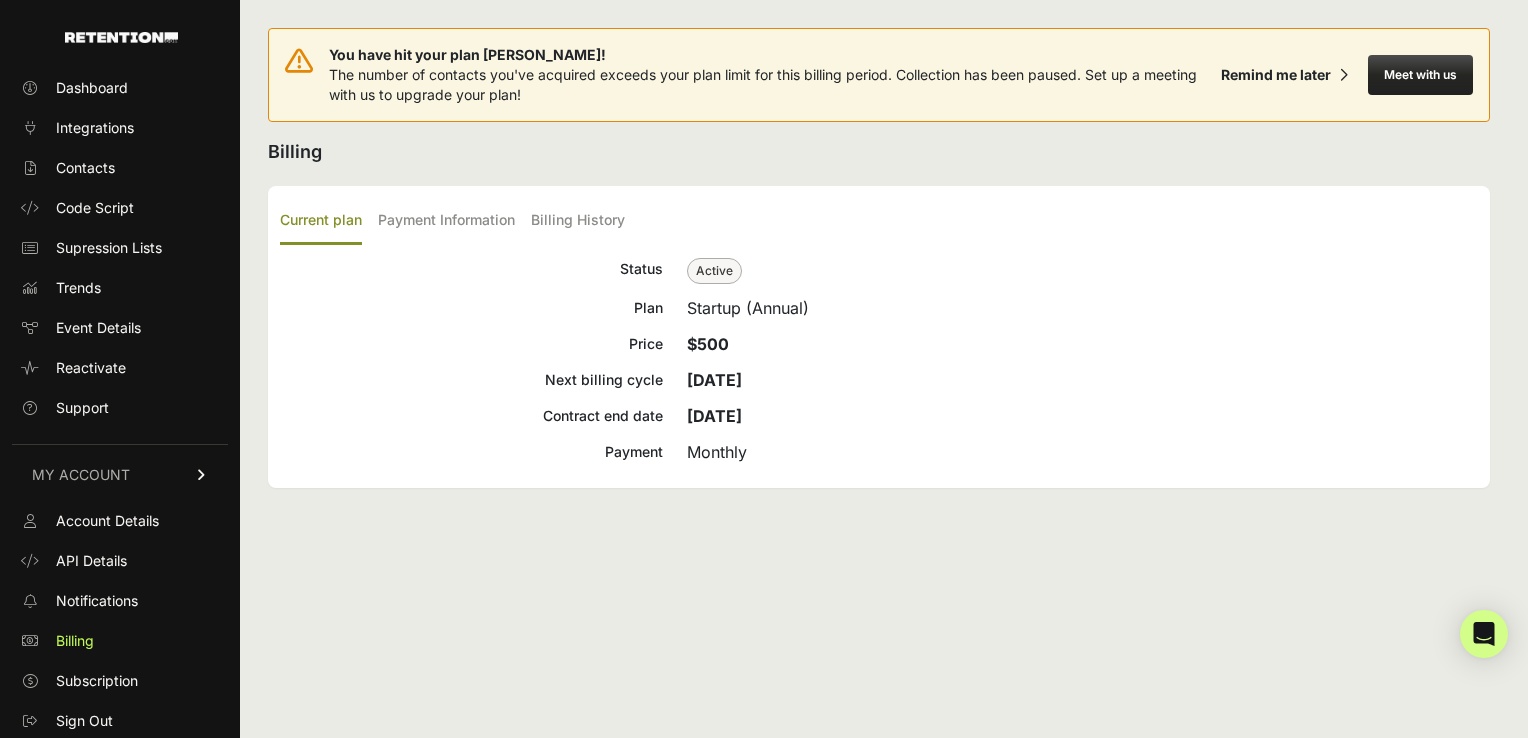 click on "Active" at bounding box center [714, 271] 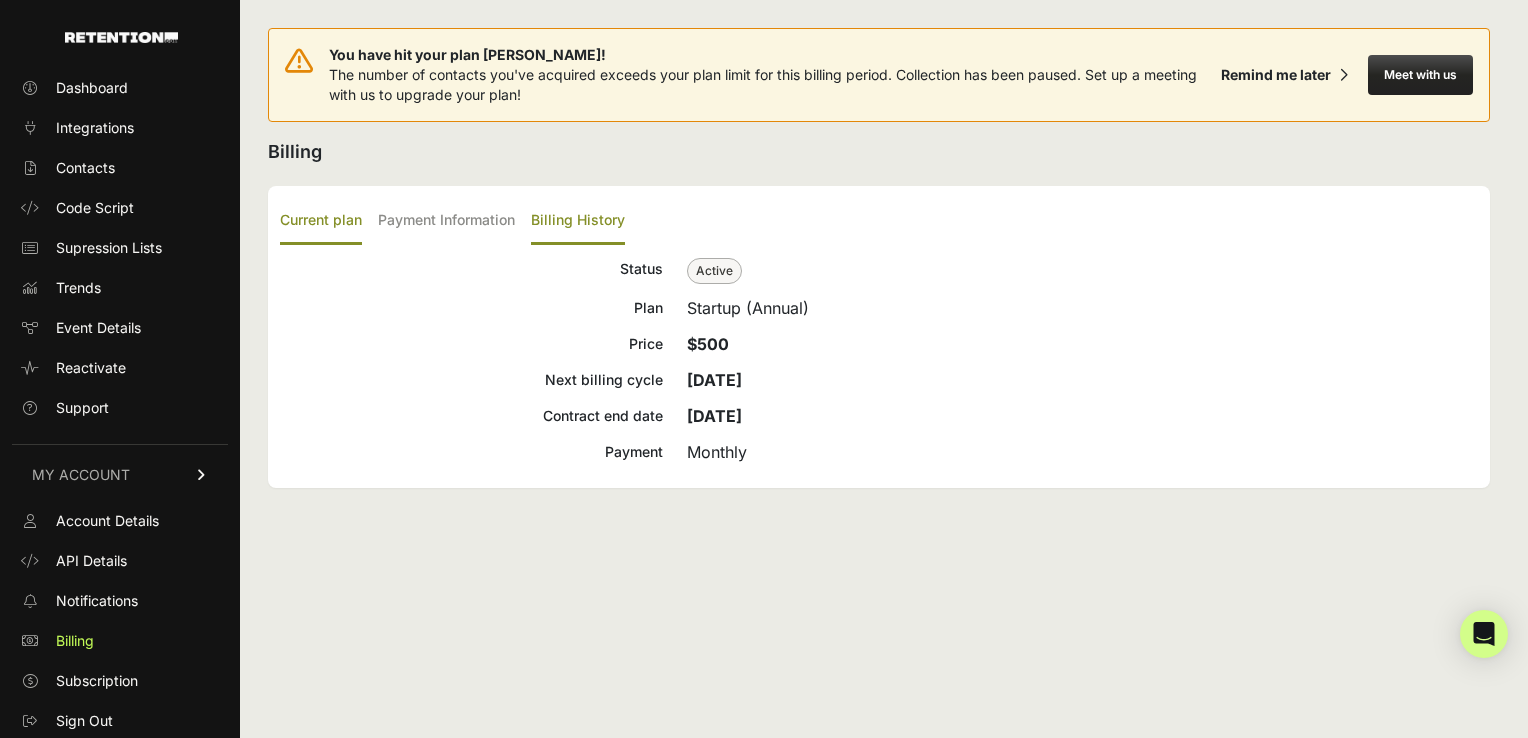 click on "Billing History" at bounding box center (578, 221) 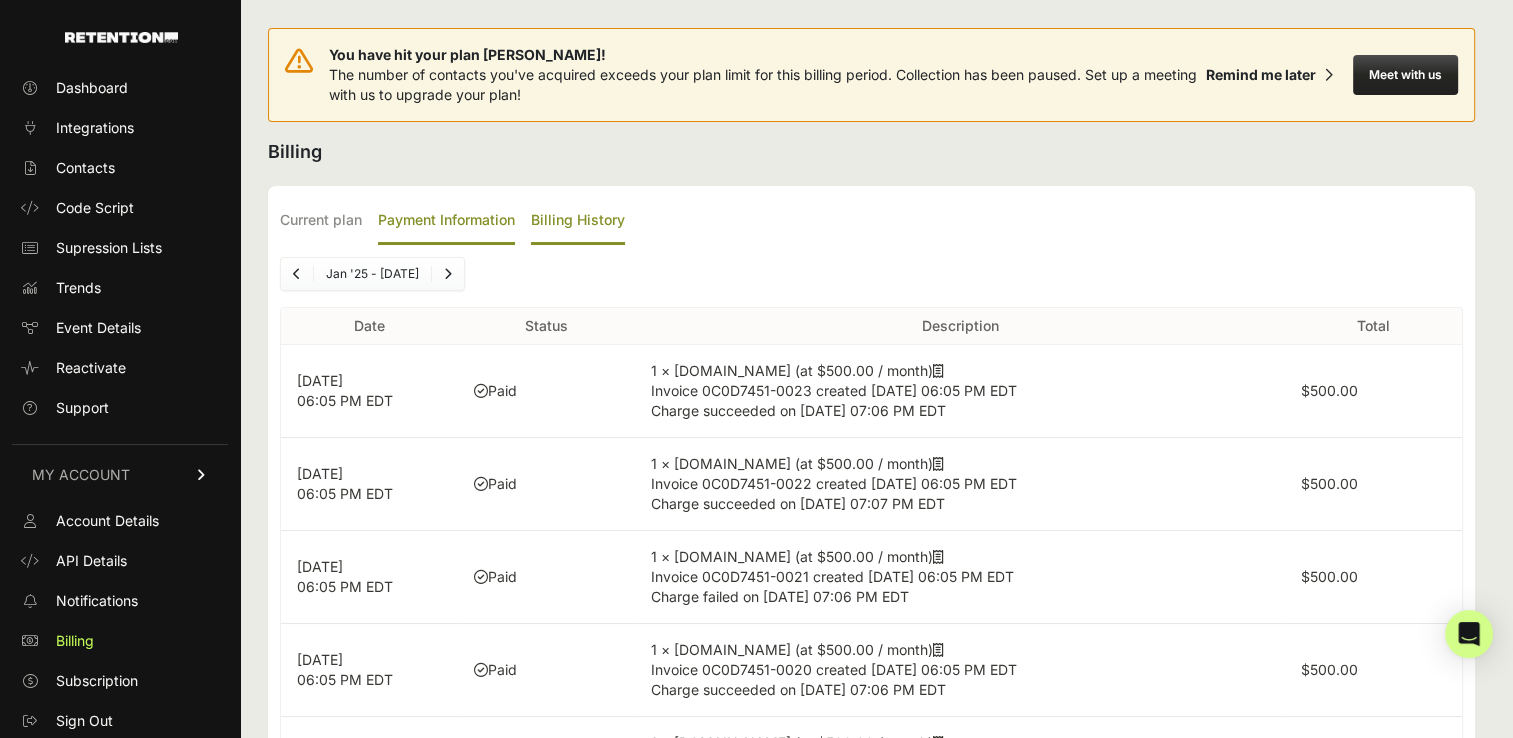 click on "Payment Information" at bounding box center (446, 221) 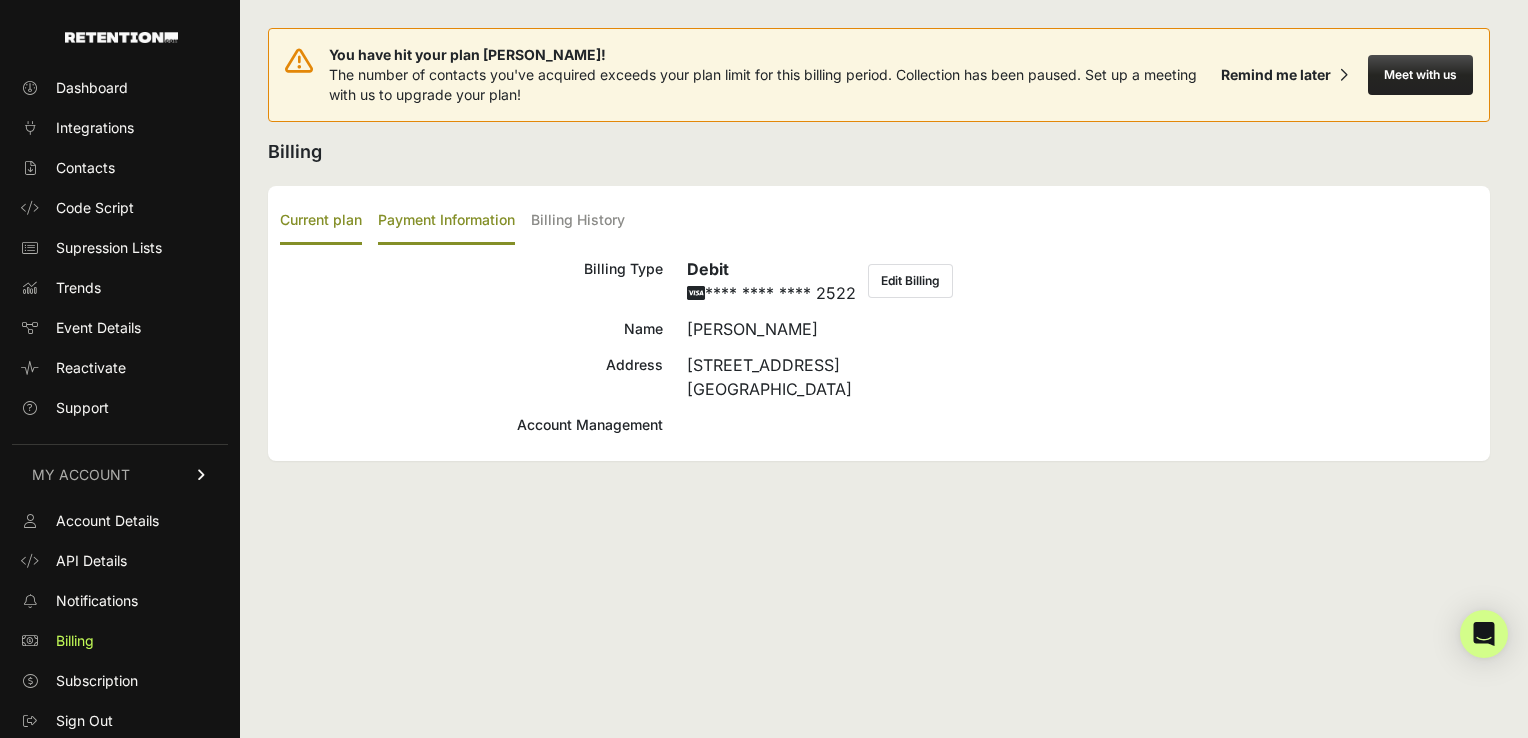 click on "Current plan" at bounding box center (321, 221) 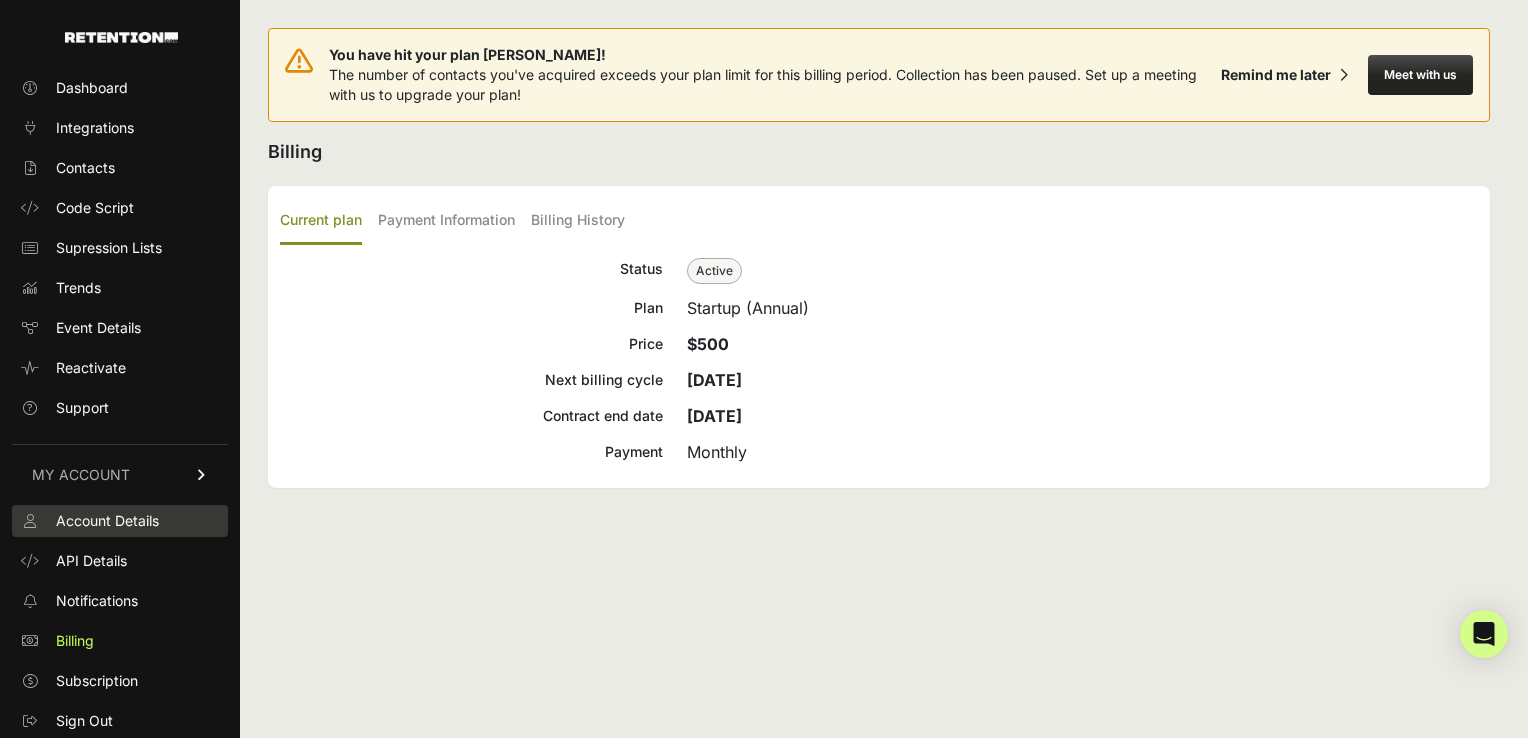 click on "Account Details" at bounding box center (107, 521) 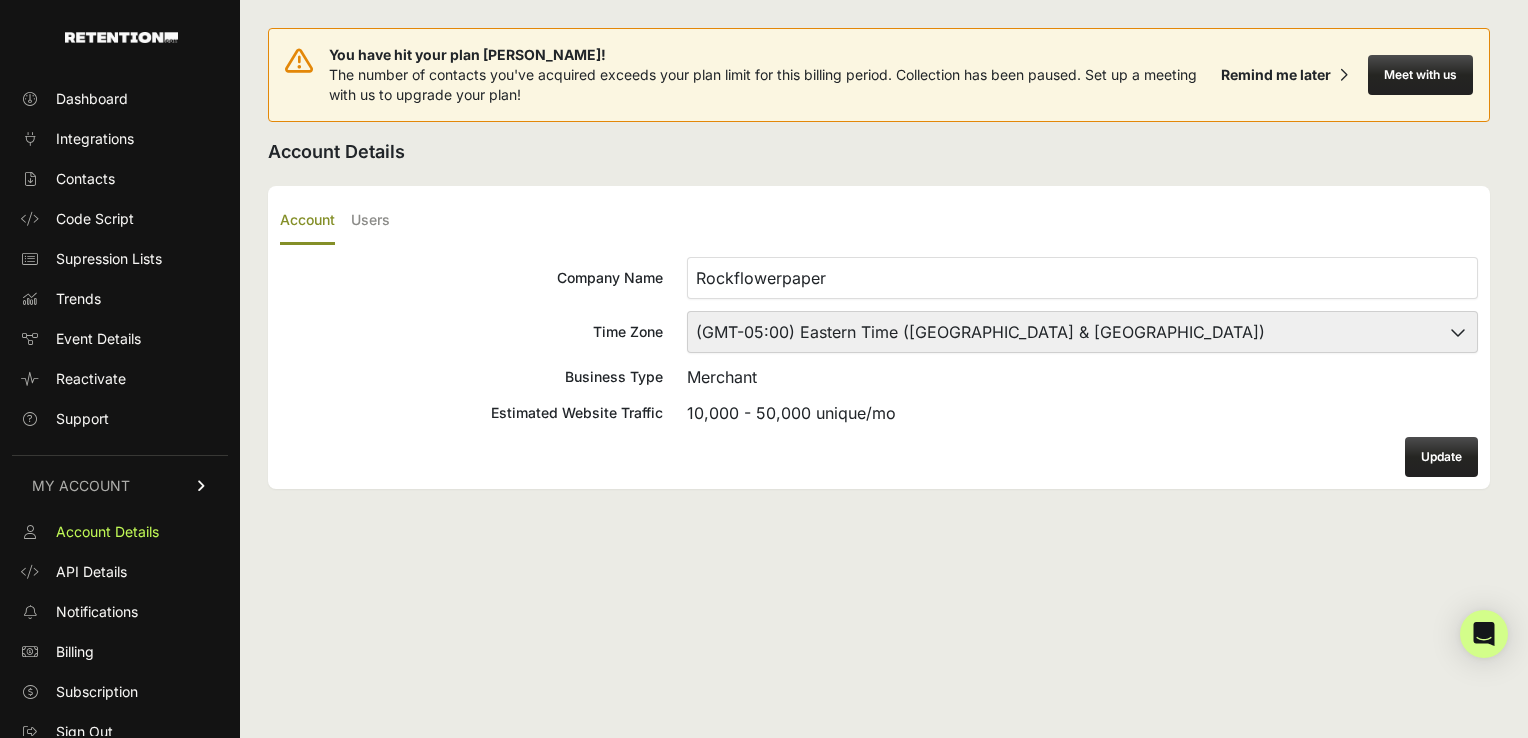 scroll, scrollTop: 0, scrollLeft: 0, axis: both 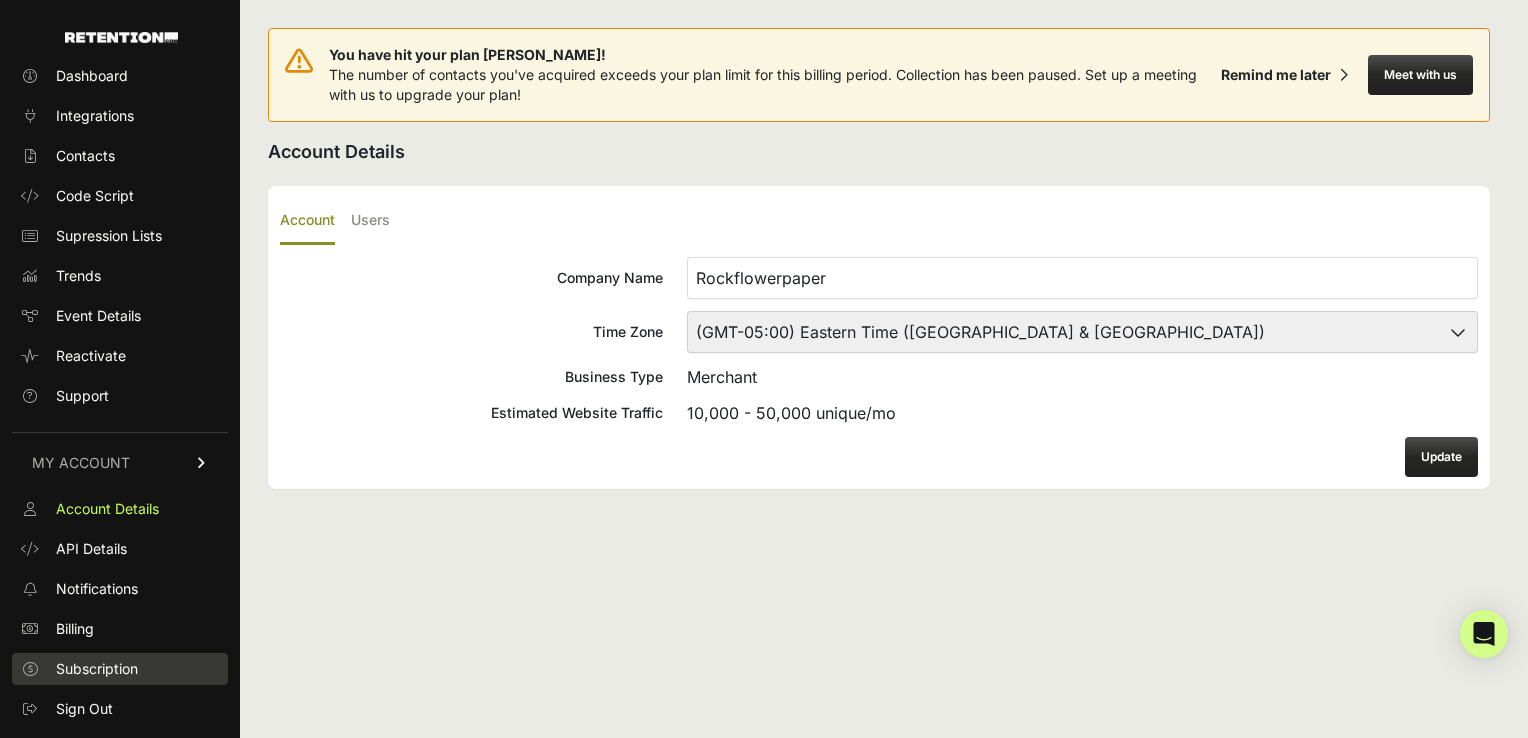 click on "Subscription" at bounding box center [97, 669] 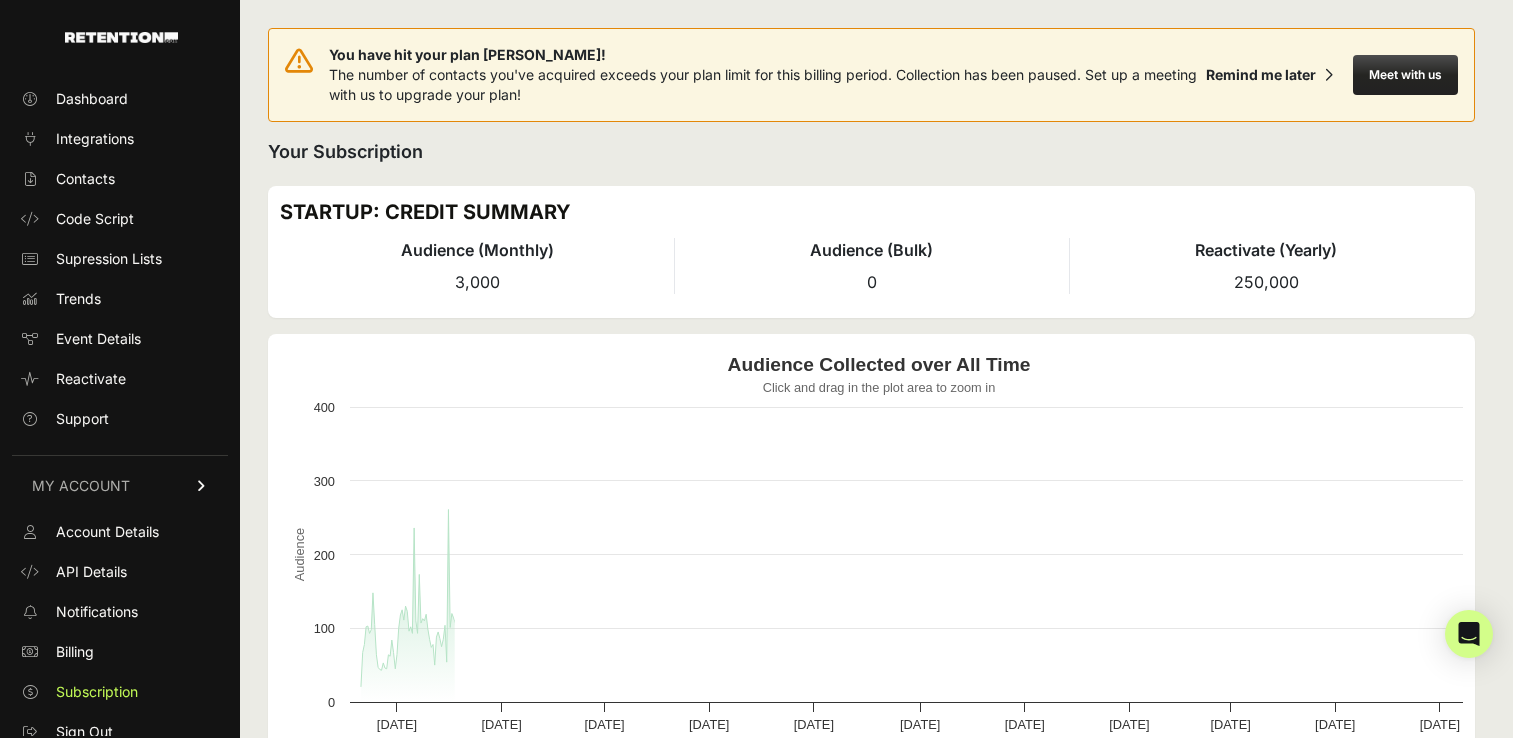 scroll, scrollTop: 0, scrollLeft: 0, axis: both 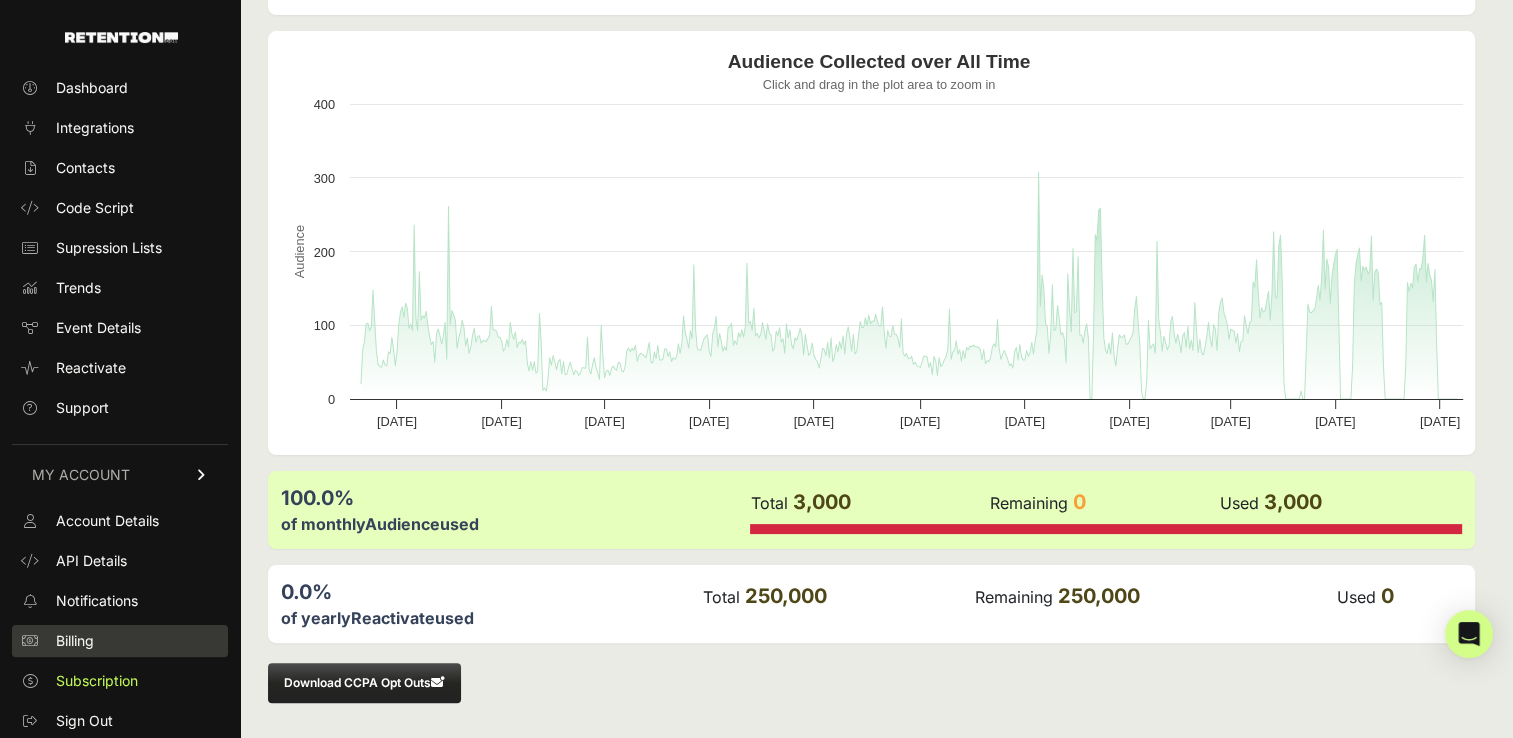click on "Billing" at bounding box center [120, 641] 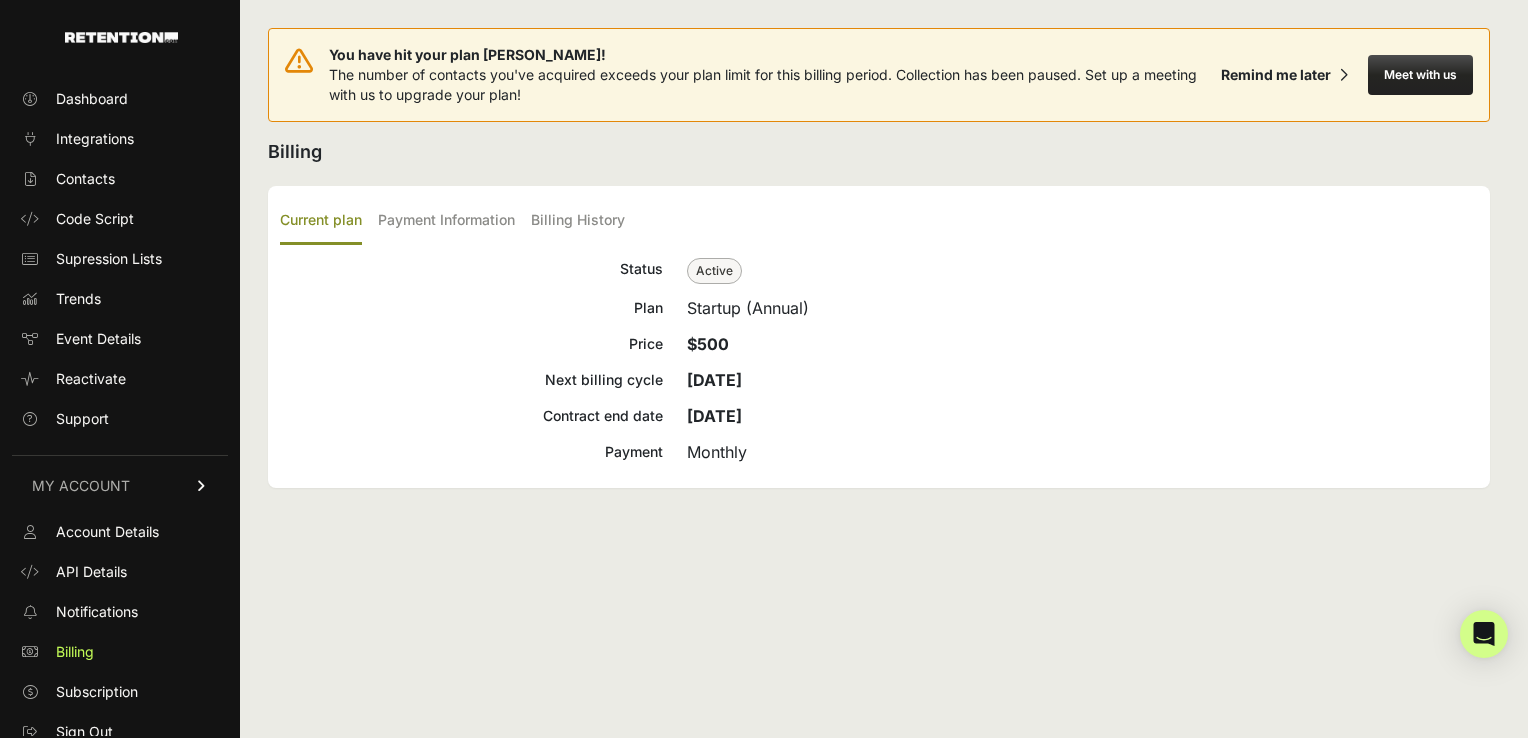 scroll, scrollTop: 0, scrollLeft: 0, axis: both 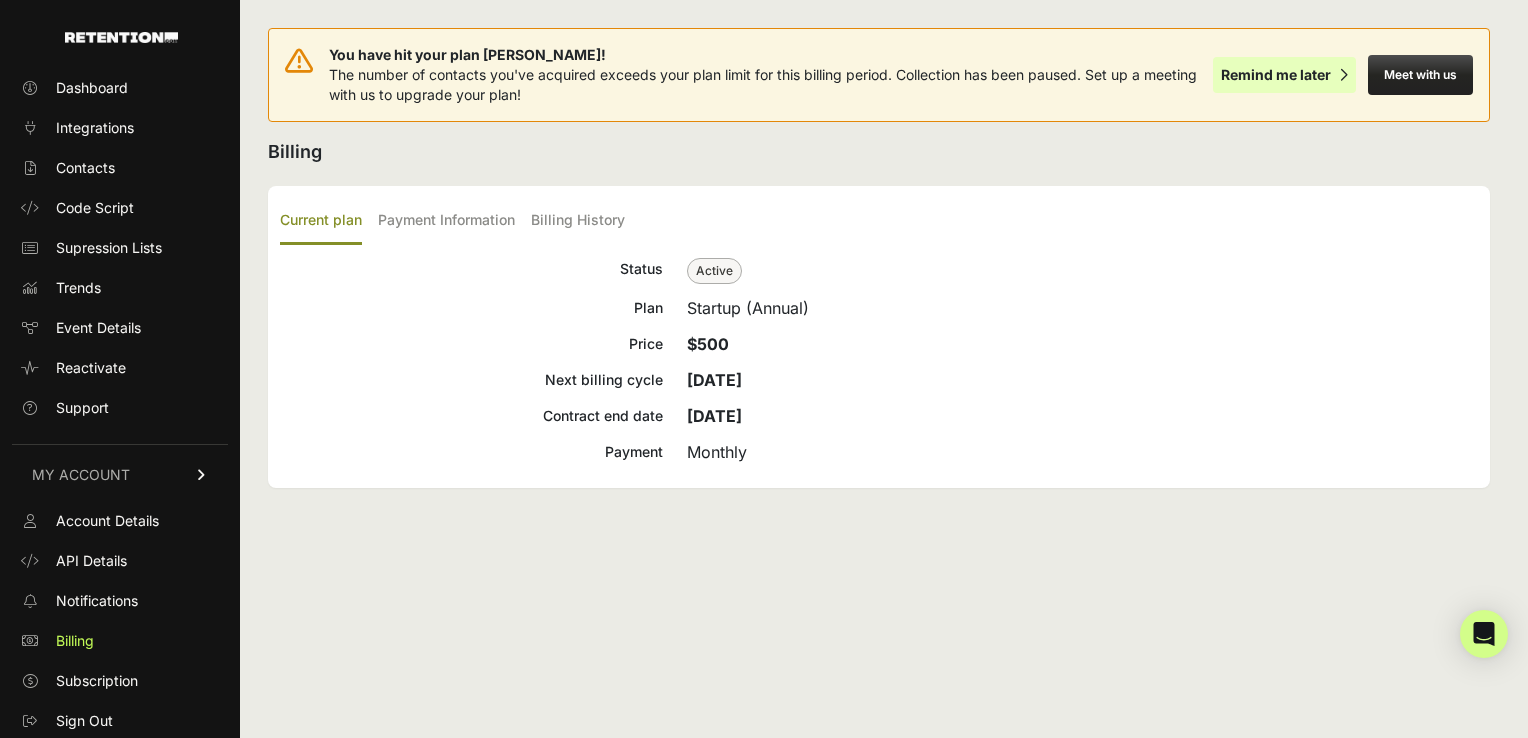 click on "Remind me later" at bounding box center [1276, 75] 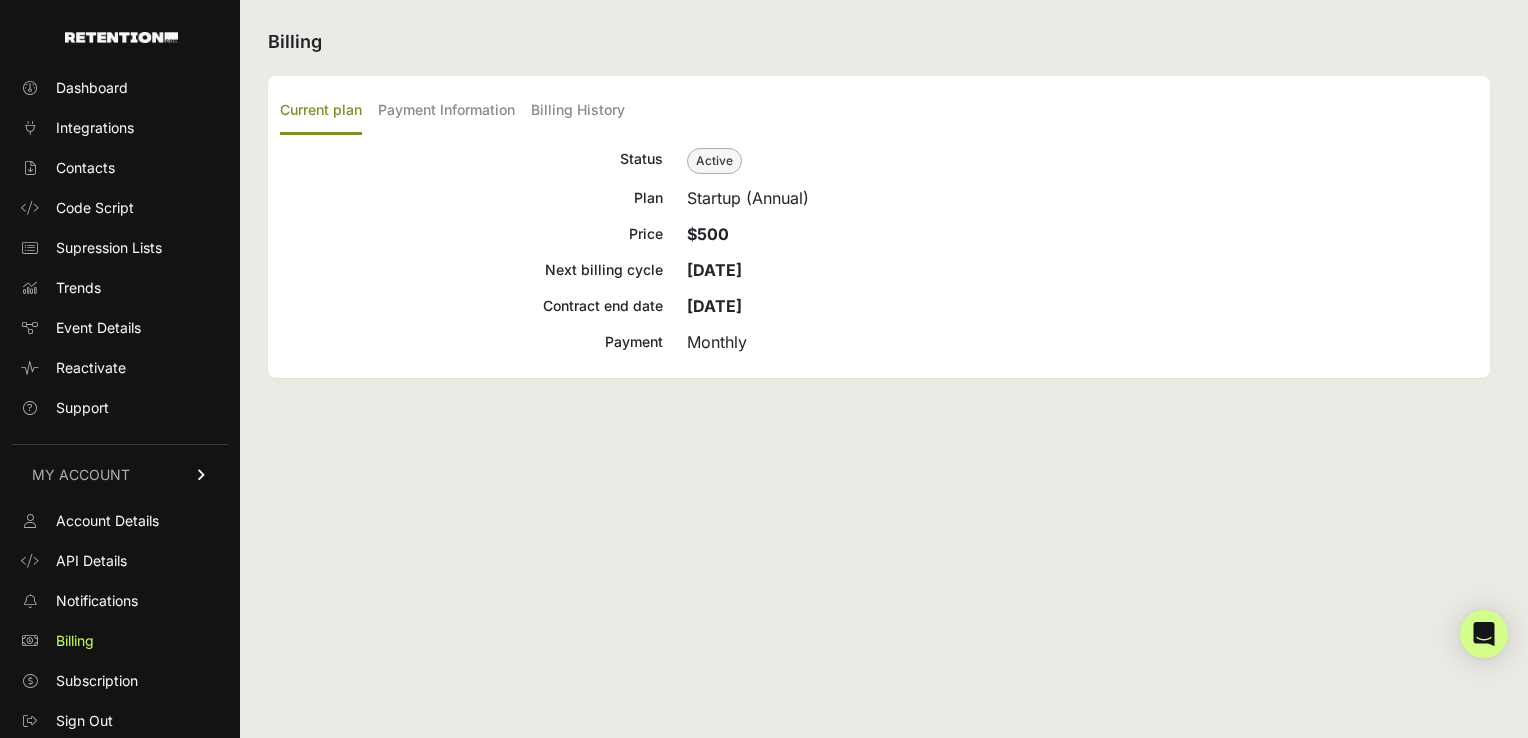 click on "Active" at bounding box center (714, 161) 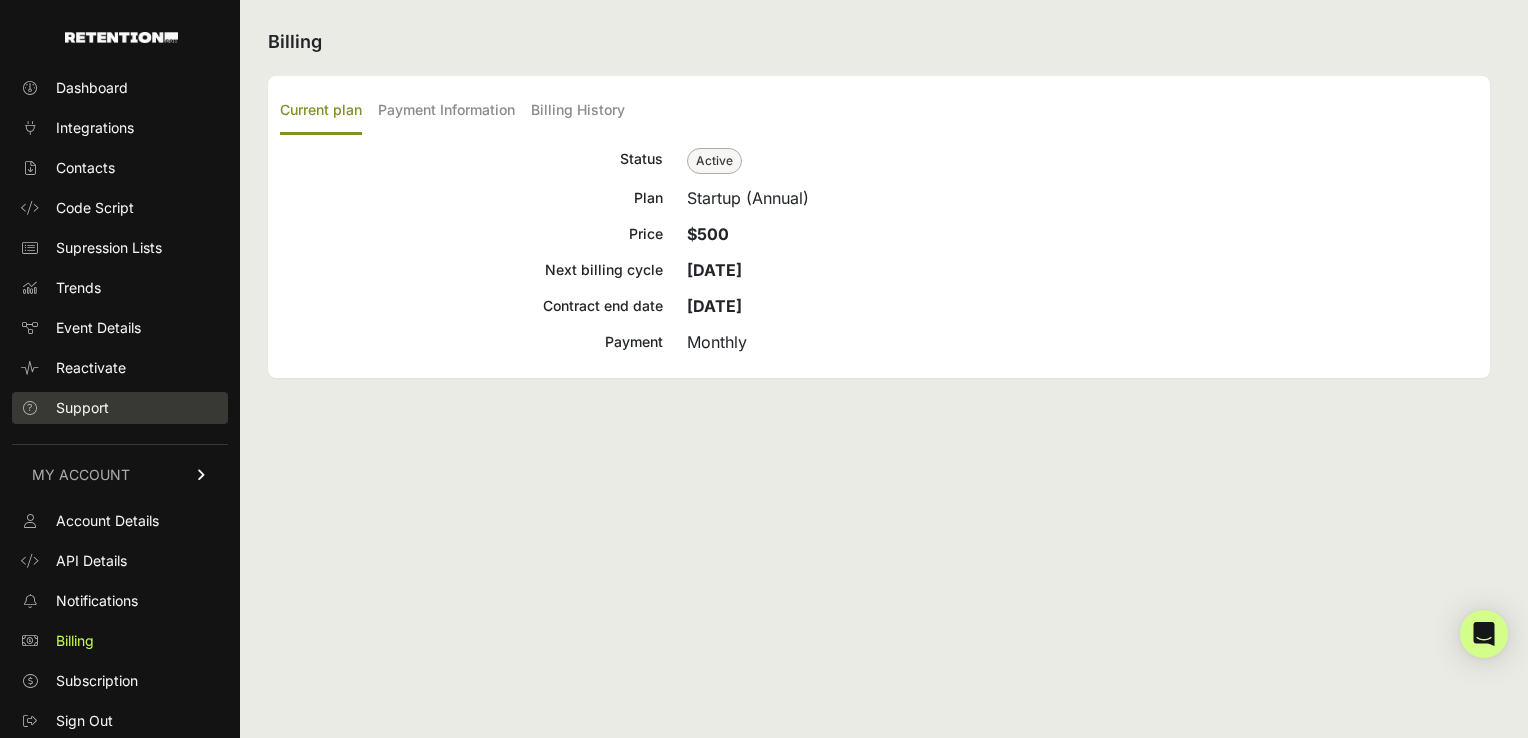 click on "Support" at bounding box center [82, 408] 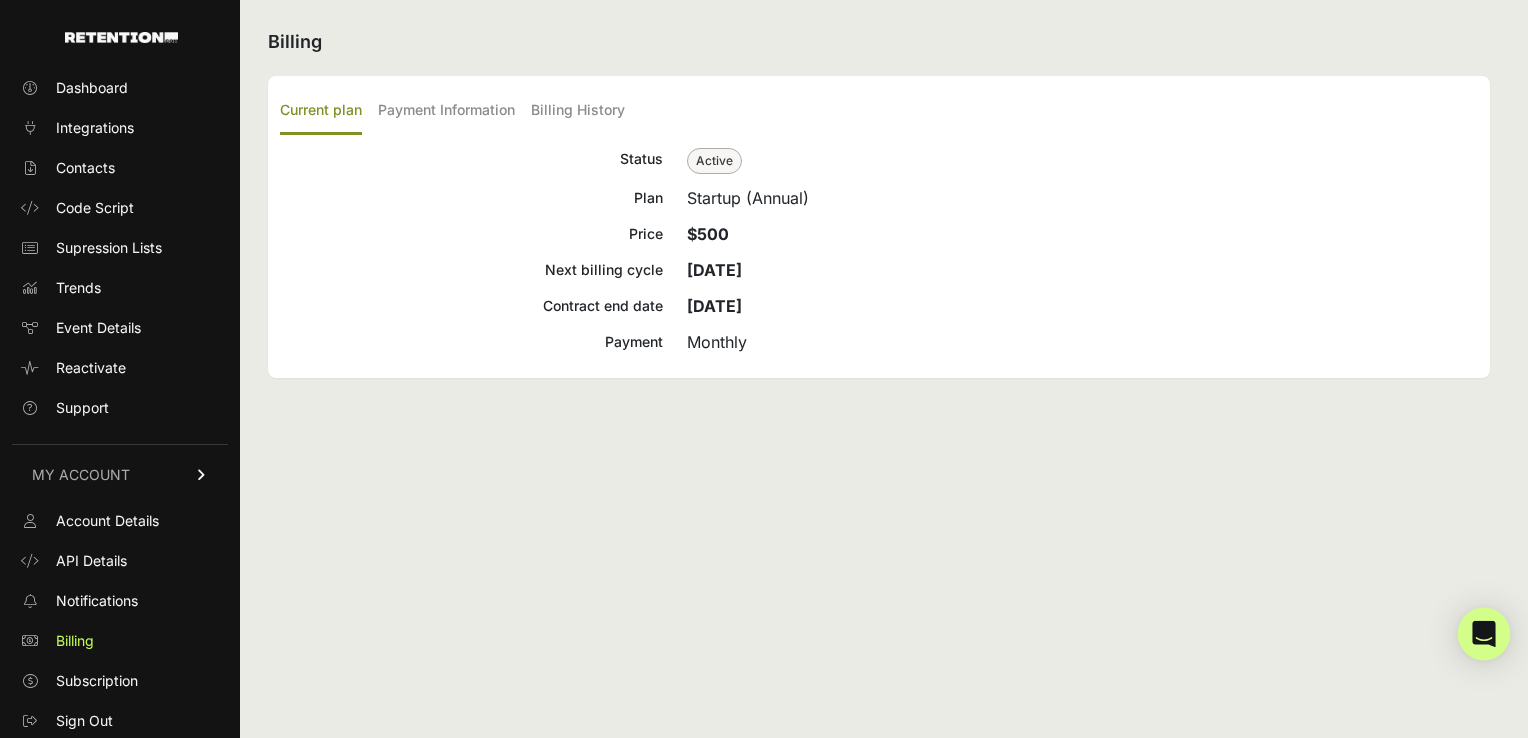click 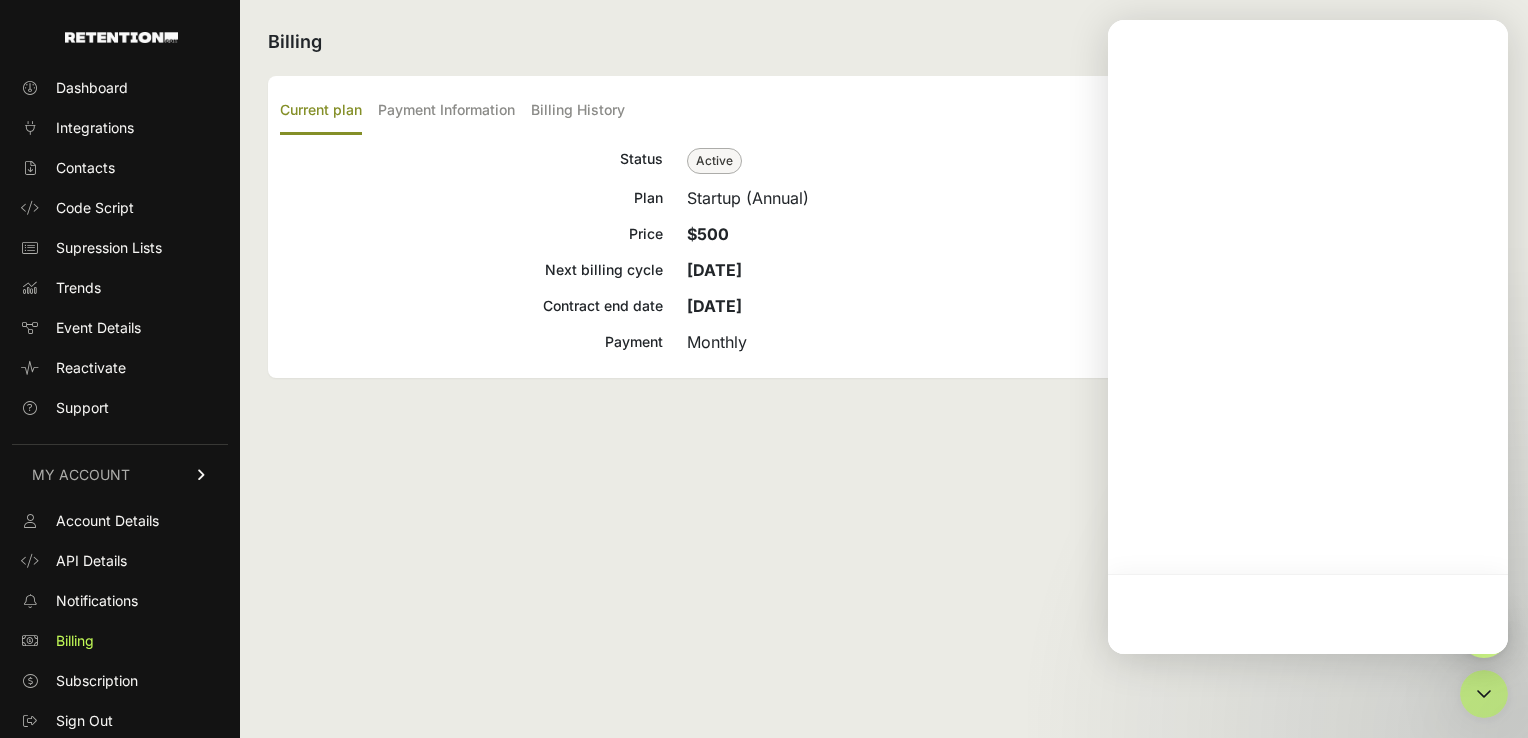 scroll, scrollTop: 0, scrollLeft: 0, axis: both 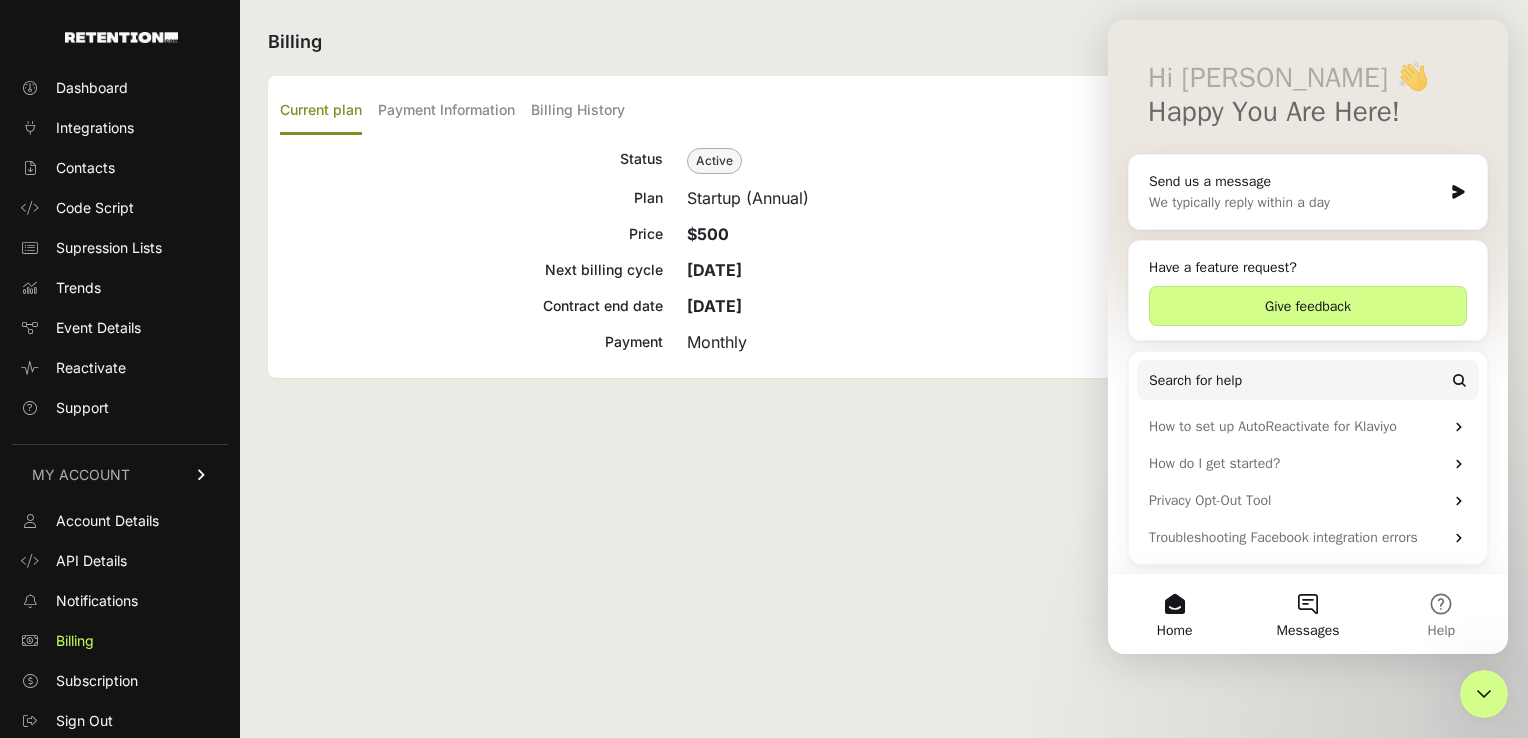 click on "Messages" at bounding box center [1307, 614] 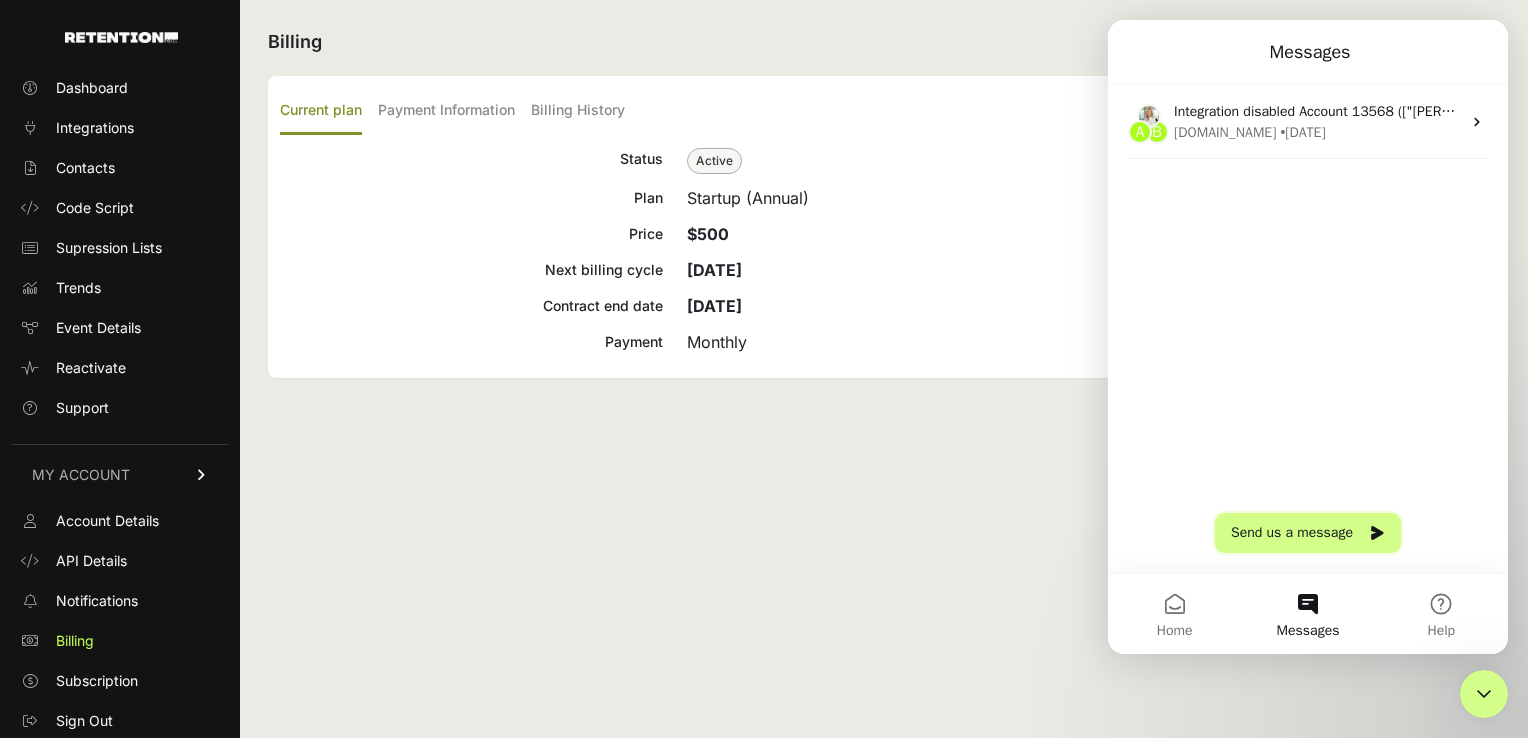 click on "Send us a message" at bounding box center [1308, 533] 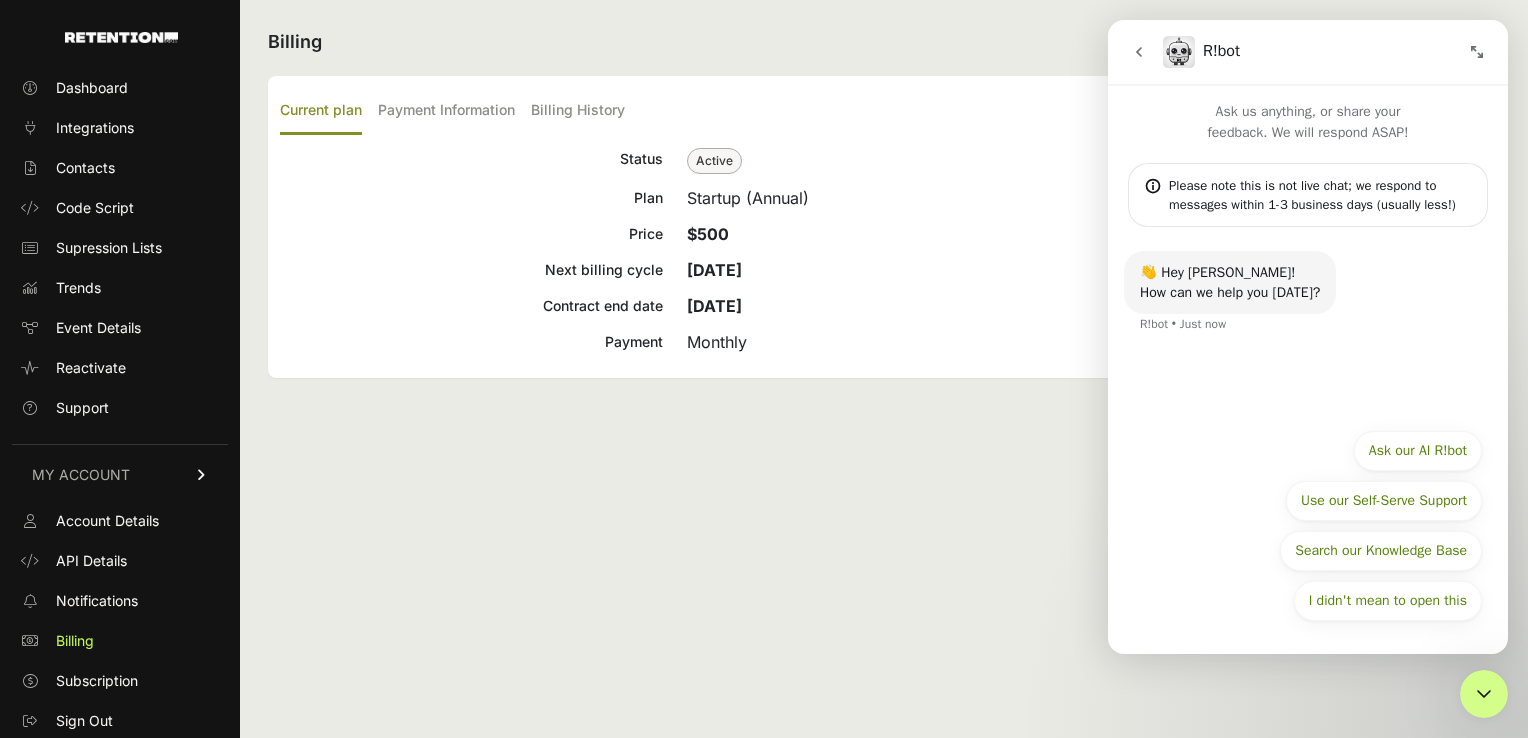 click on "👋 Hey [PERSON_NAME]! How can we help you [DATE]? R!bot    •   Just now" at bounding box center (1308, 304) 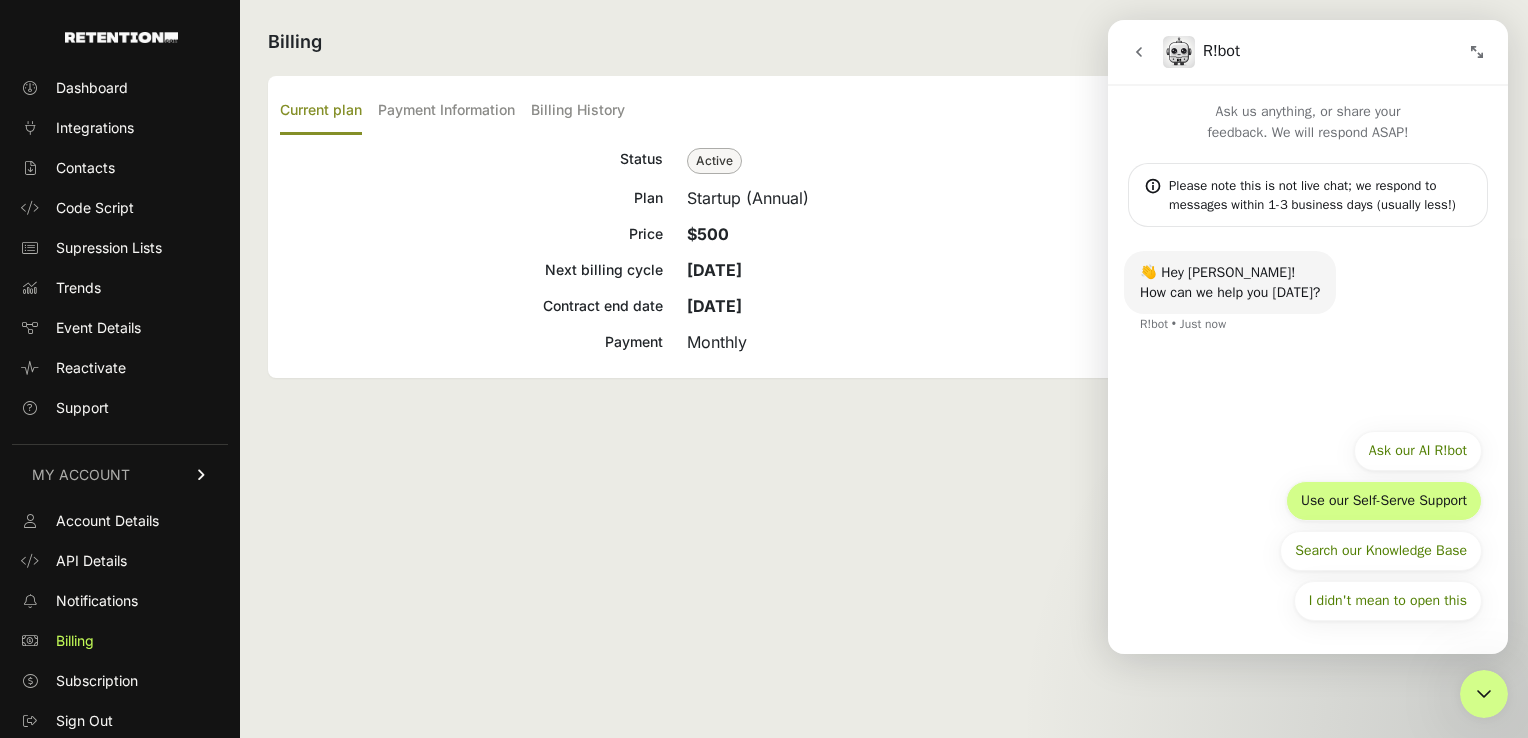 click on "Use our Self-Serve Support" at bounding box center (1384, 501) 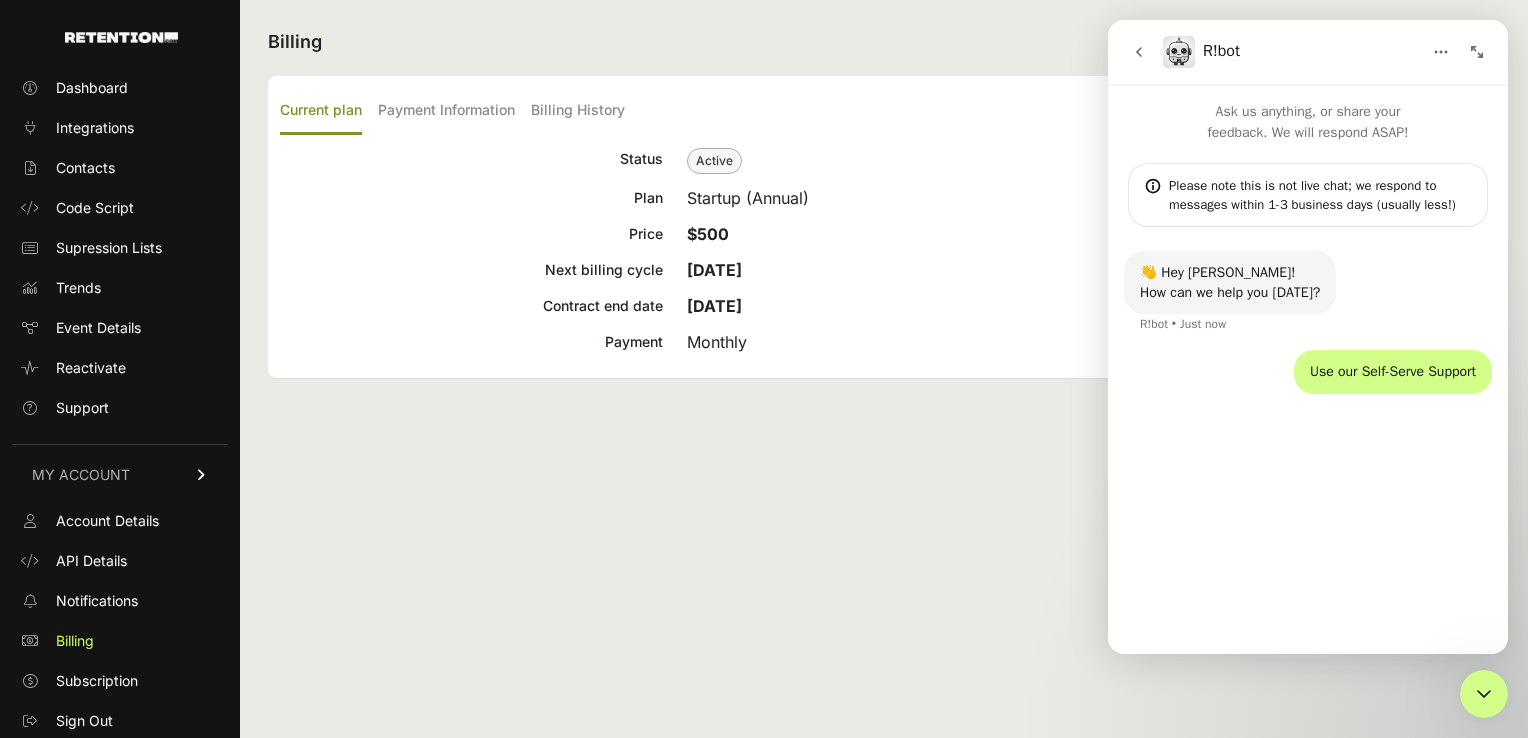 click on "👋 Hey [PERSON_NAME]! How can we help you [DATE]? R!bot    •   Just now Use our Self-Serve Support [PERSON_NAME]    •   Just now" at bounding box center [1308, 432] 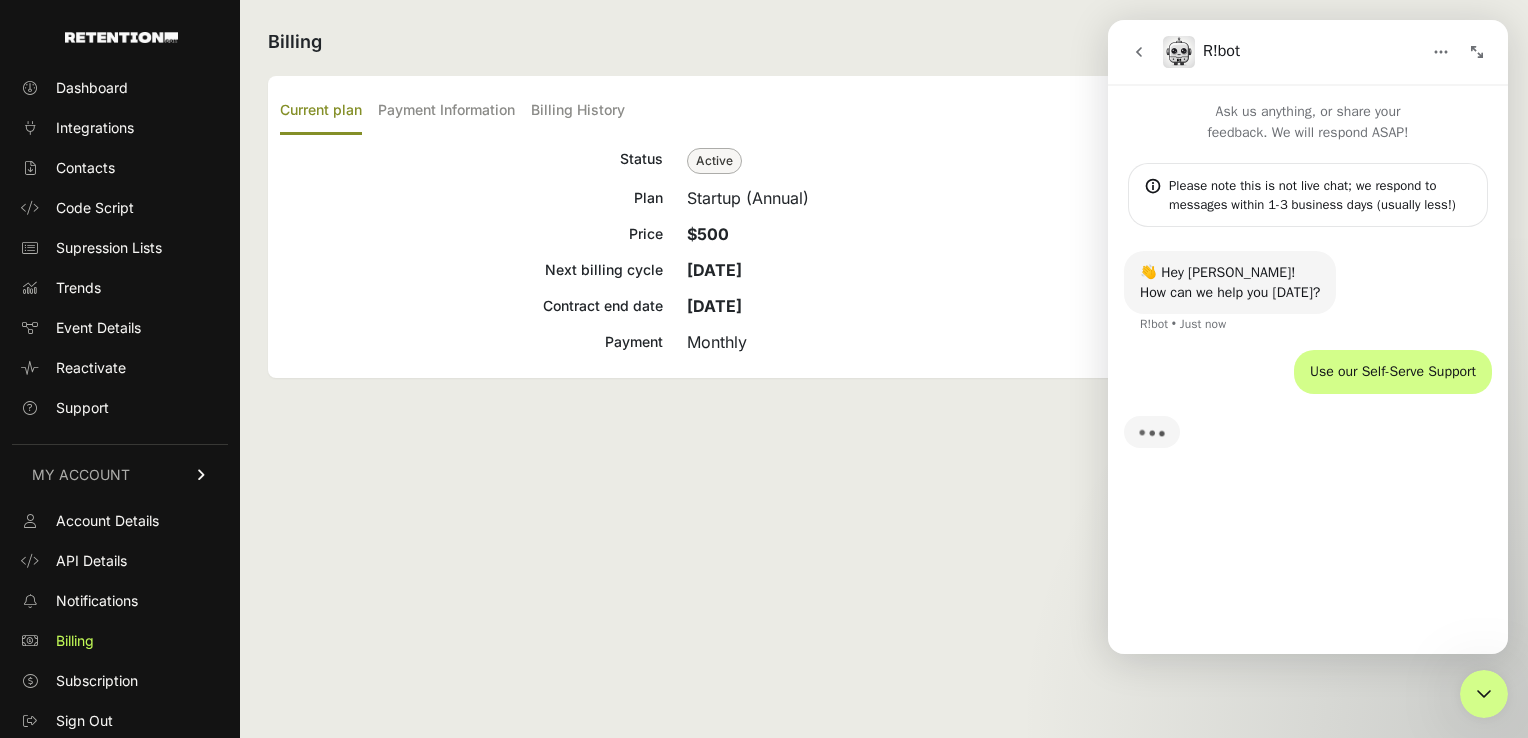 click on "👋 Hey [PERSON_NAME]! How can we help you [DATE]? R!bot    •   Just now Use our Self-Serve Support [PERSON_NAME]    •   Just now Typing" at bounding box center (1308, 432) 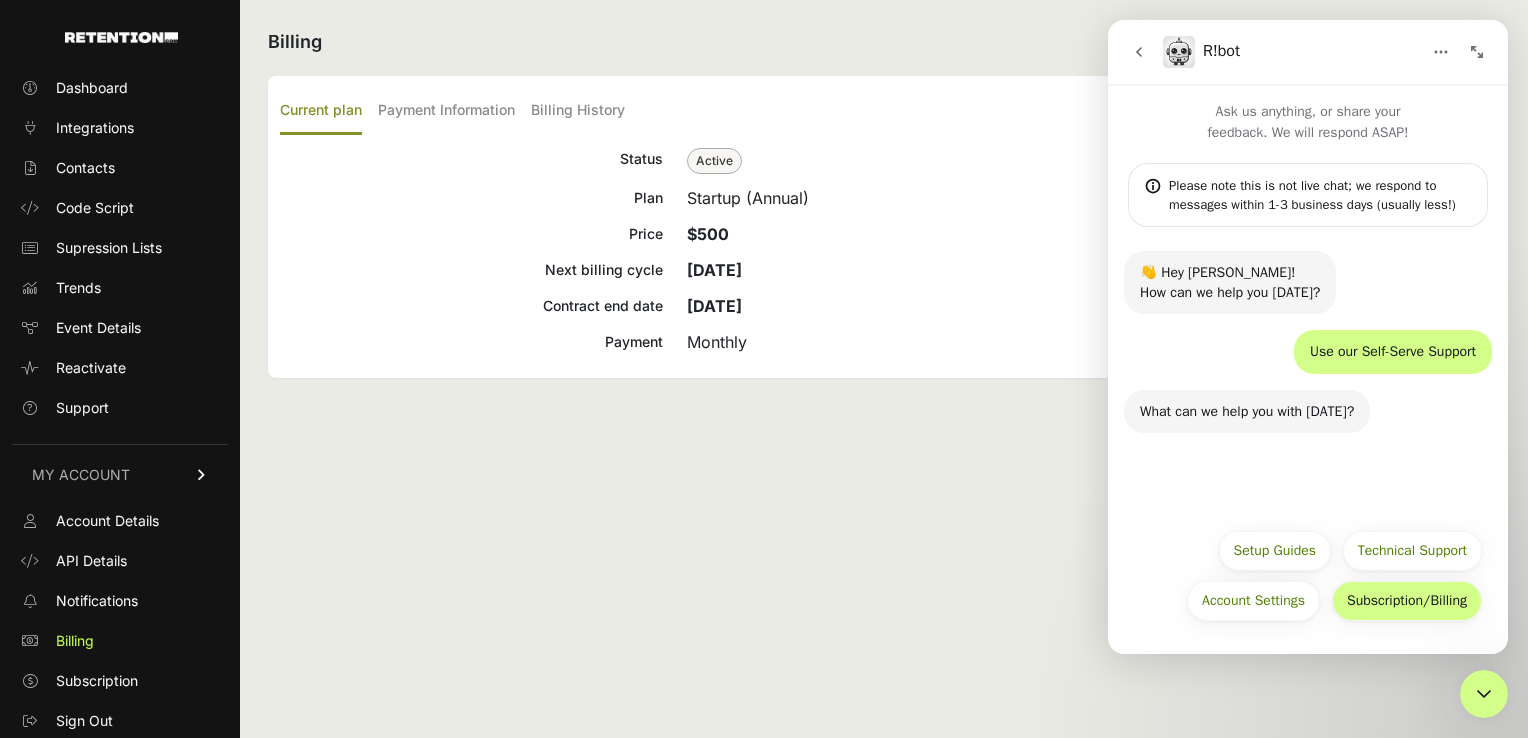 click on "Subscription/Billing" at bounding box center [1407, 601] 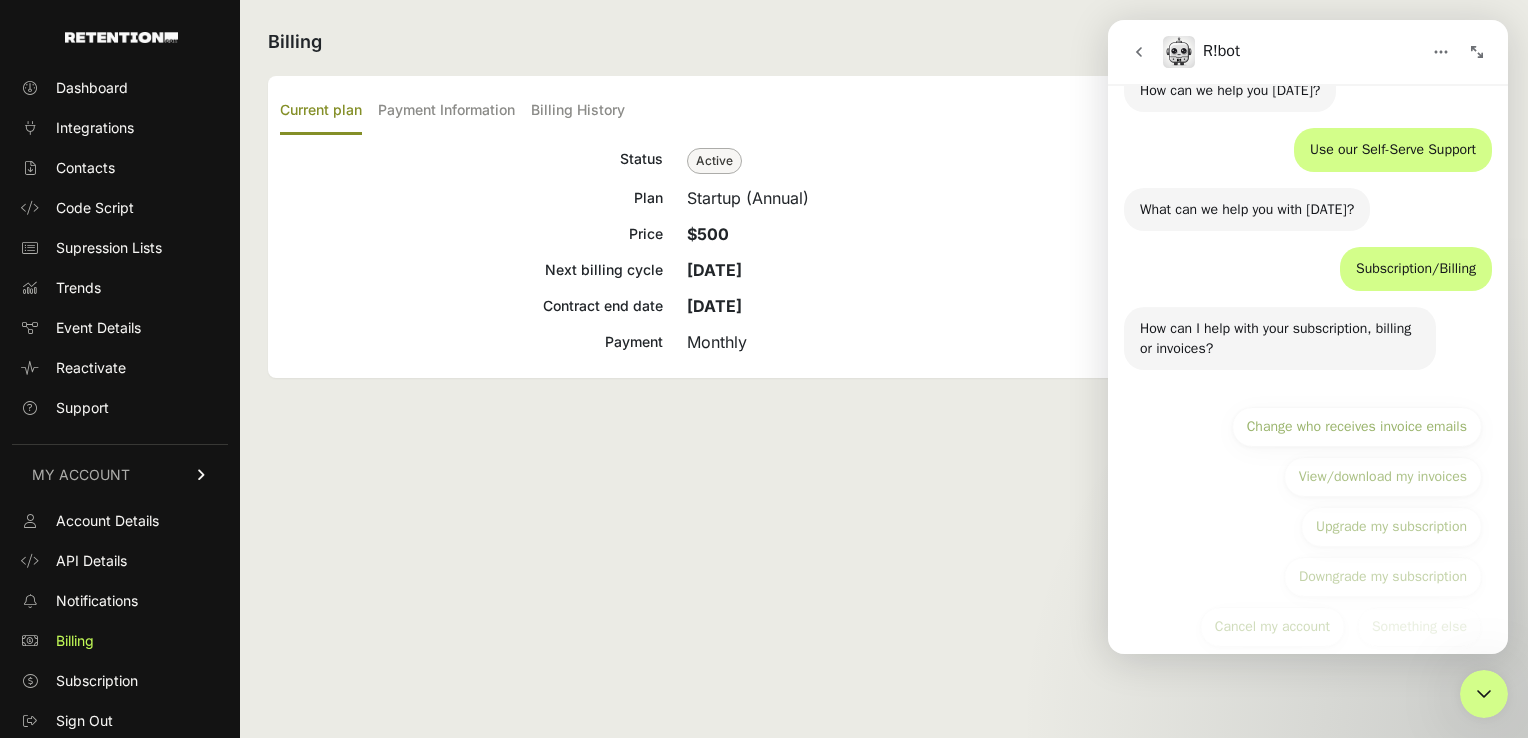 scroll, scrollTop: 227, scrollLeft: 0, axis: vertical 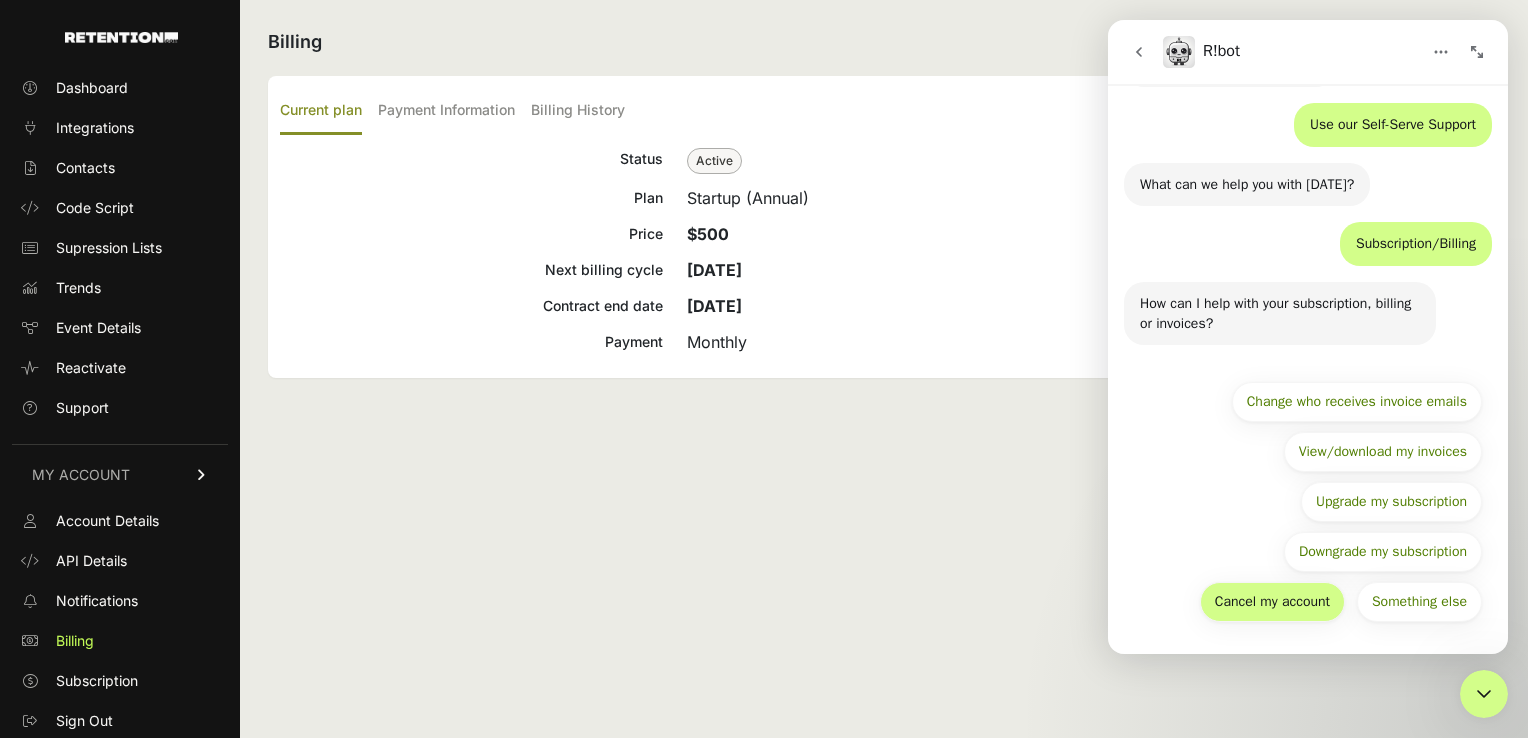 click on "Cancel my account" at bounding box center (1272, 602) 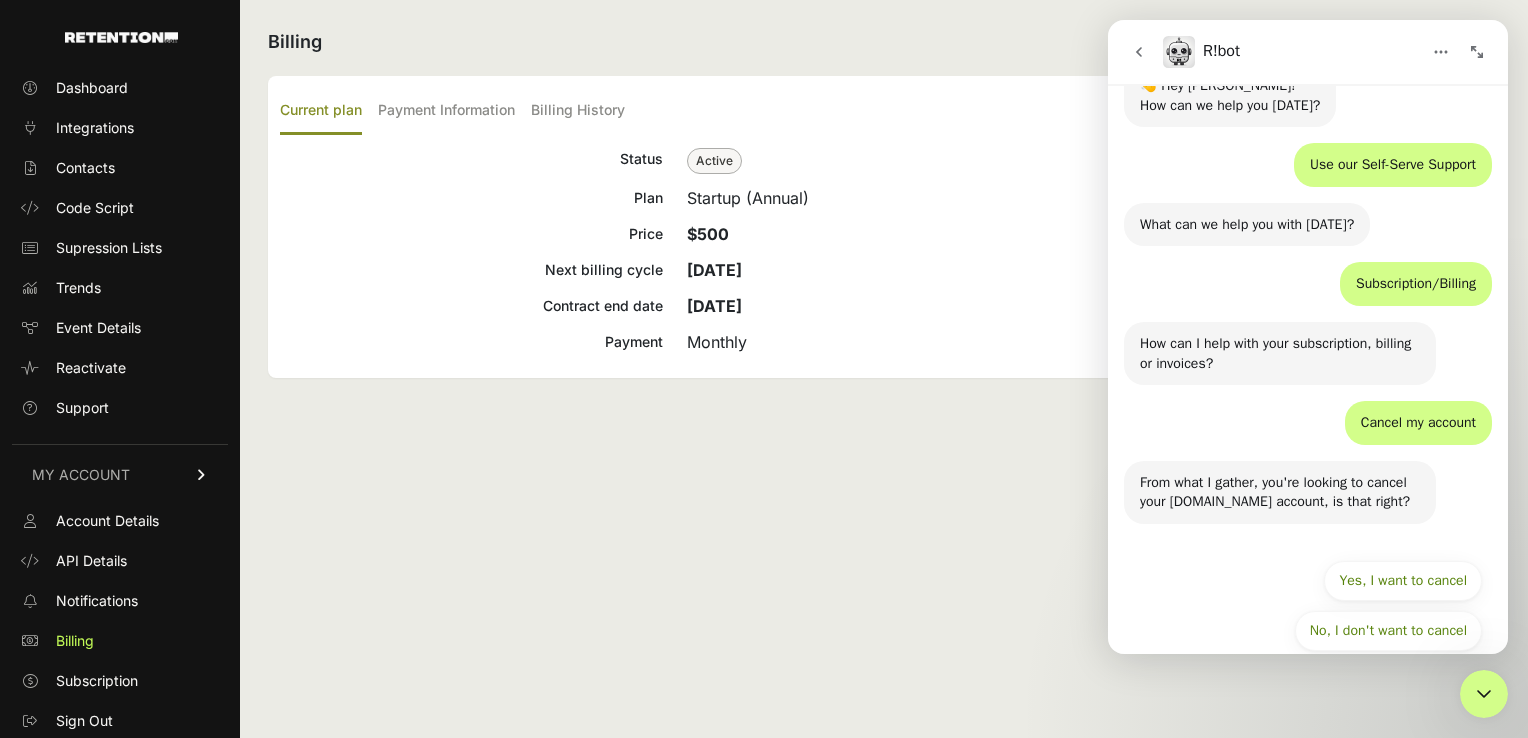 scroll, scrollTop: 216, scrollLeft: 0, axis: vertical 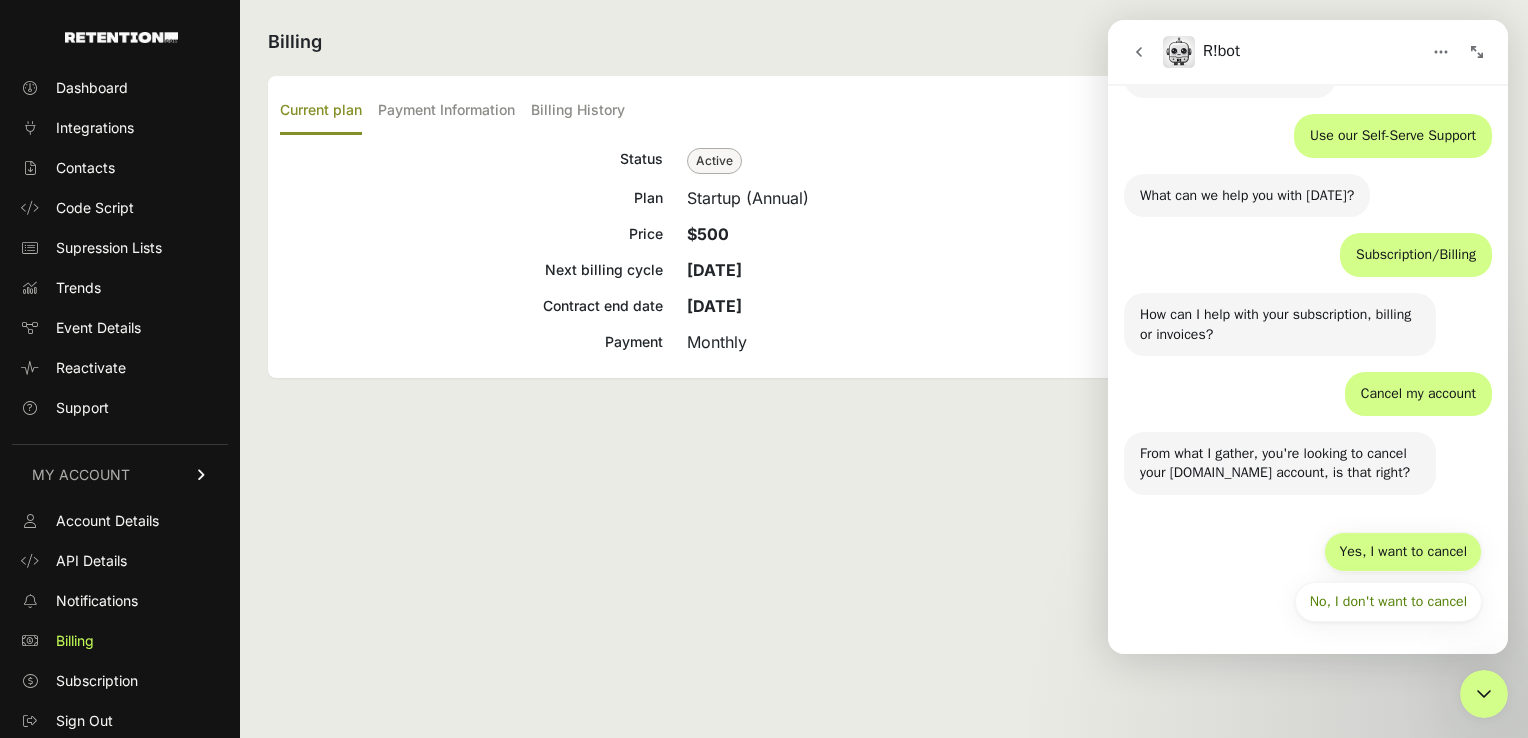 click on "Yes, I want to cancel" at bounding box center [1403, 552] 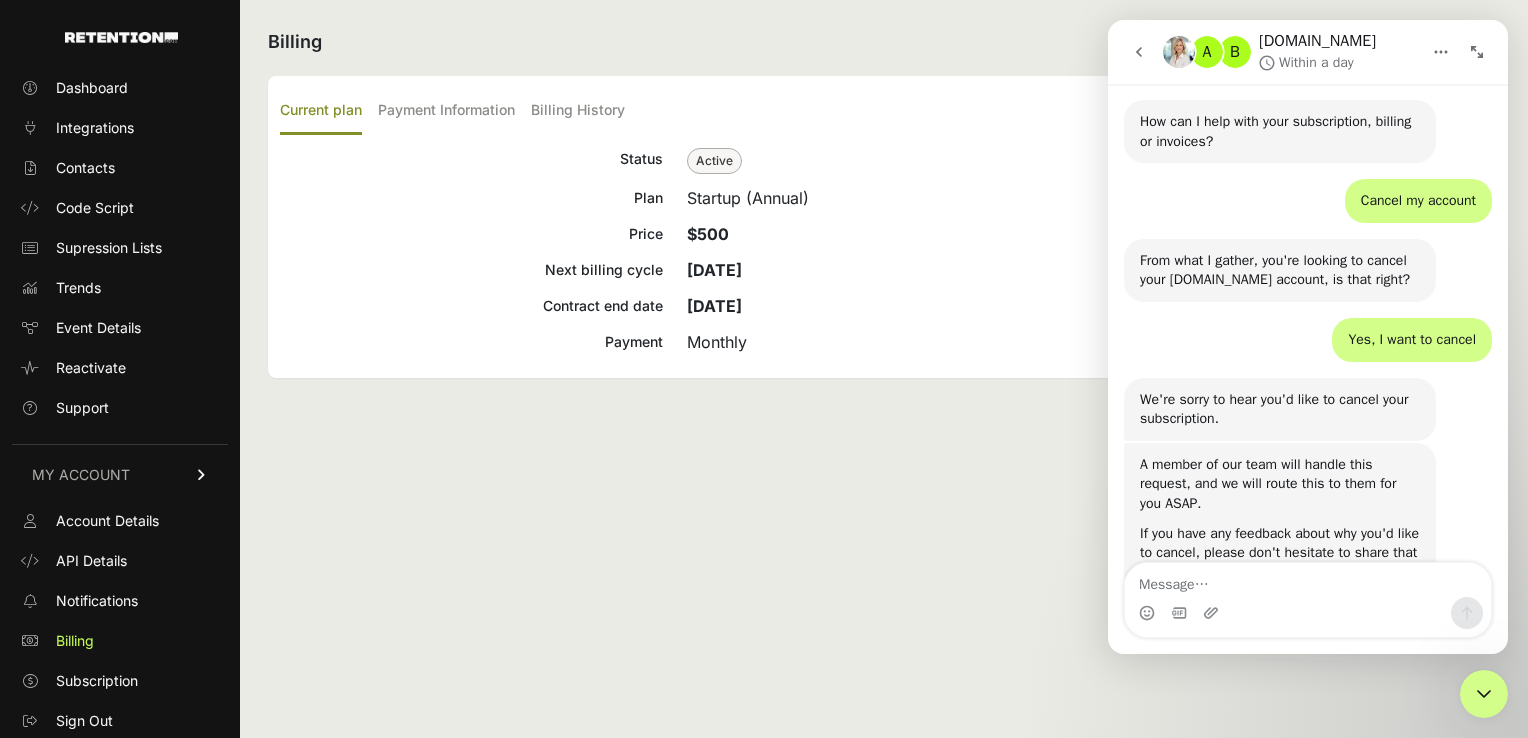 scroll, scrollTop: 536, scrollLeft: 0, axis: vertical 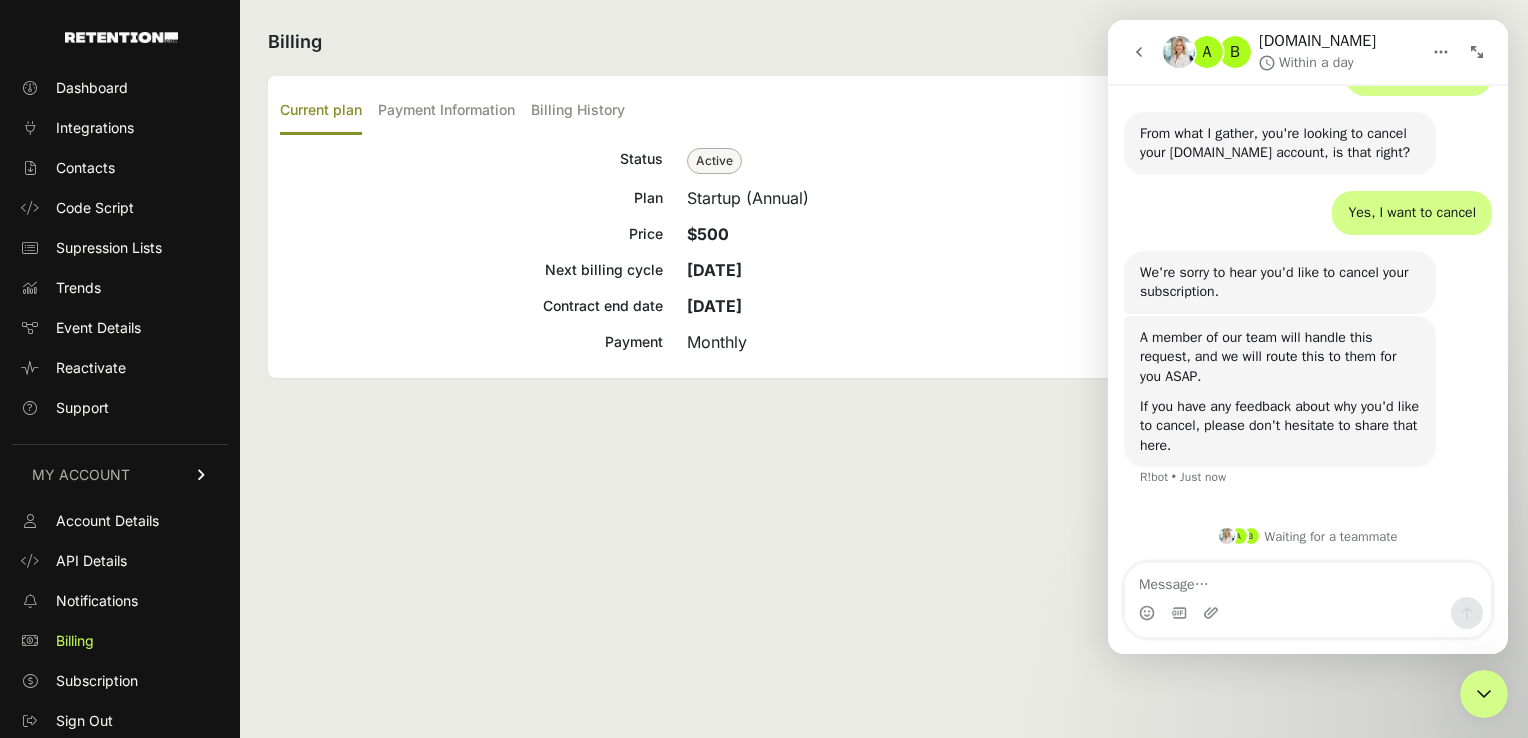 click at bounding box center [1308, 613] 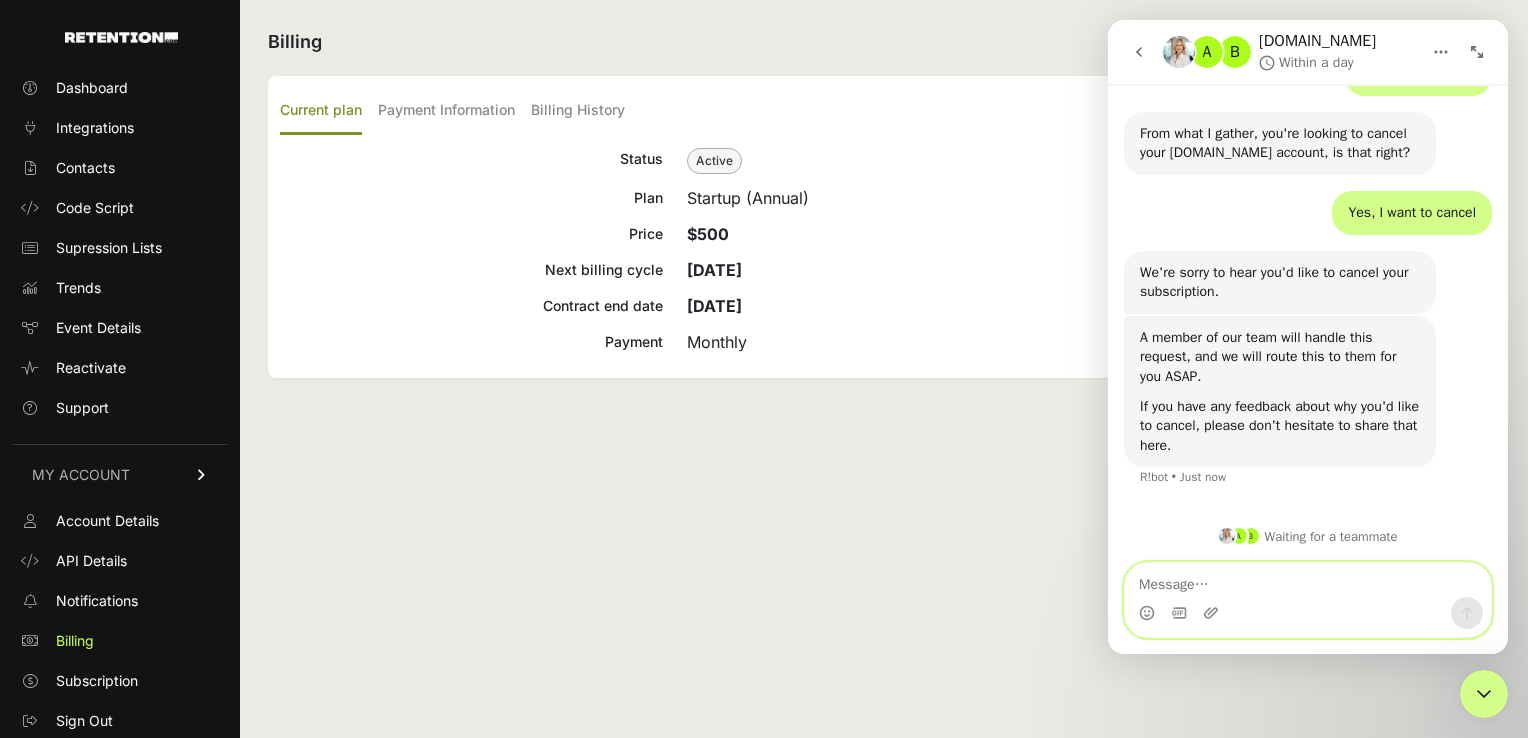 click at bounding box center [1308, 580] 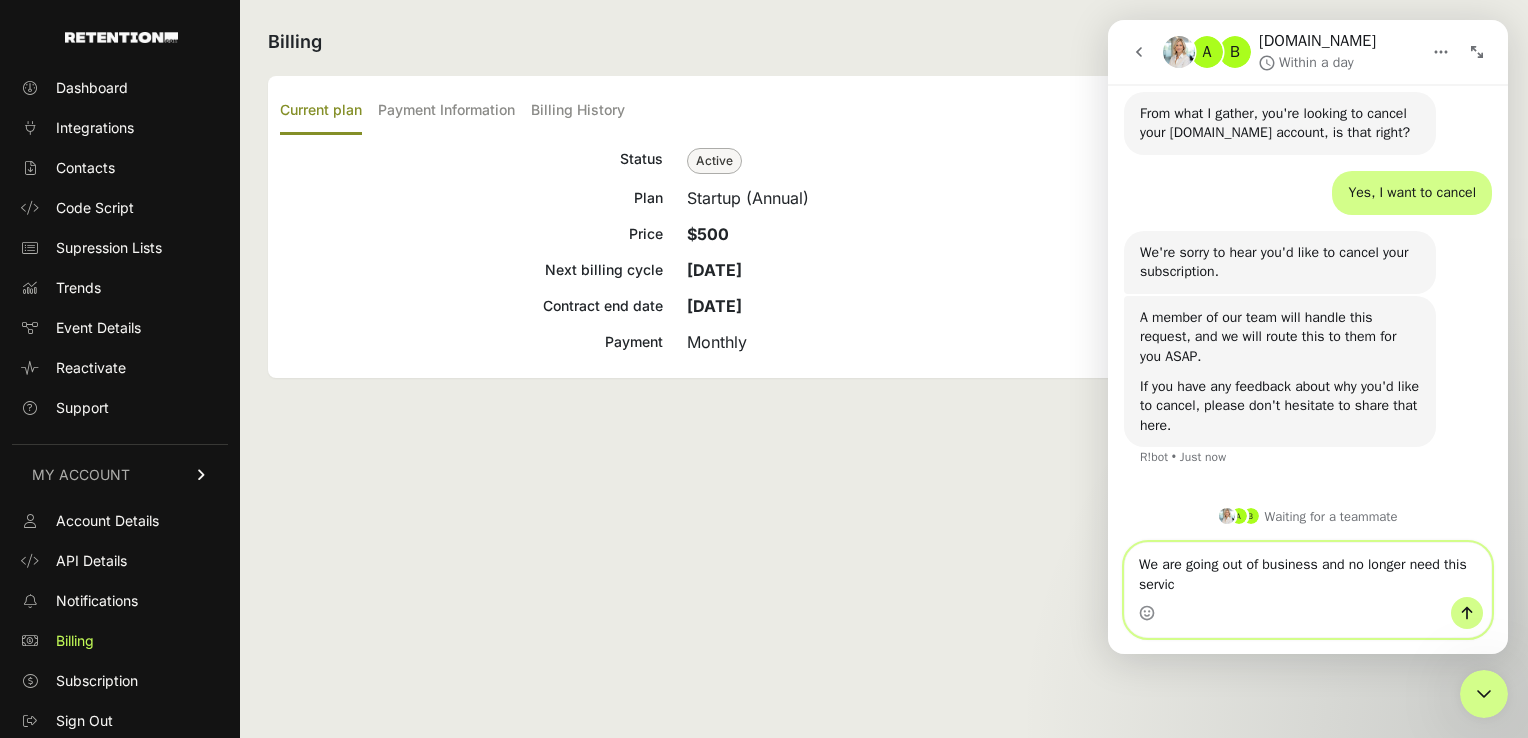 type on "We are going out of business and no longer need this service" 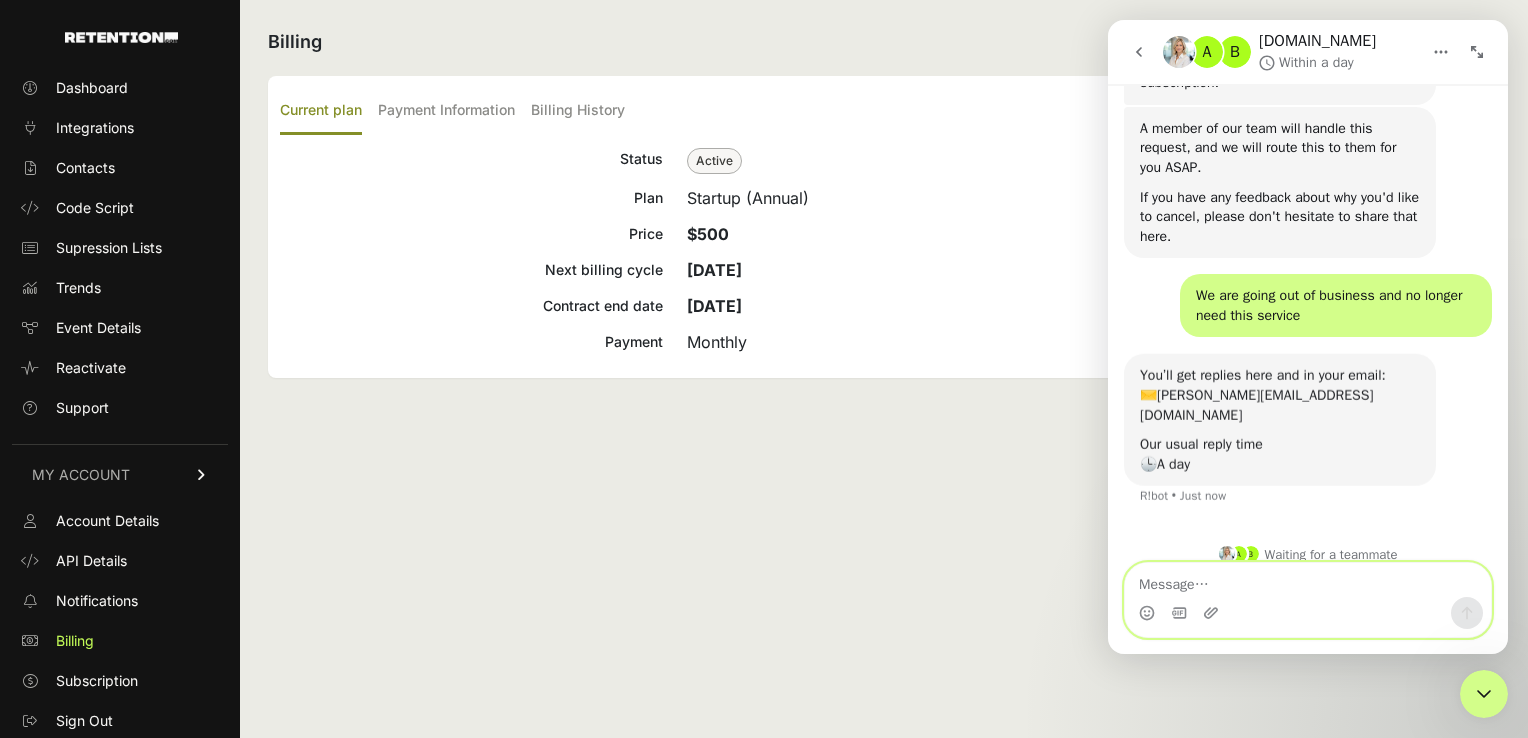 scroll, scrollTop: 744, scrollLeft: 0, axis: vertical 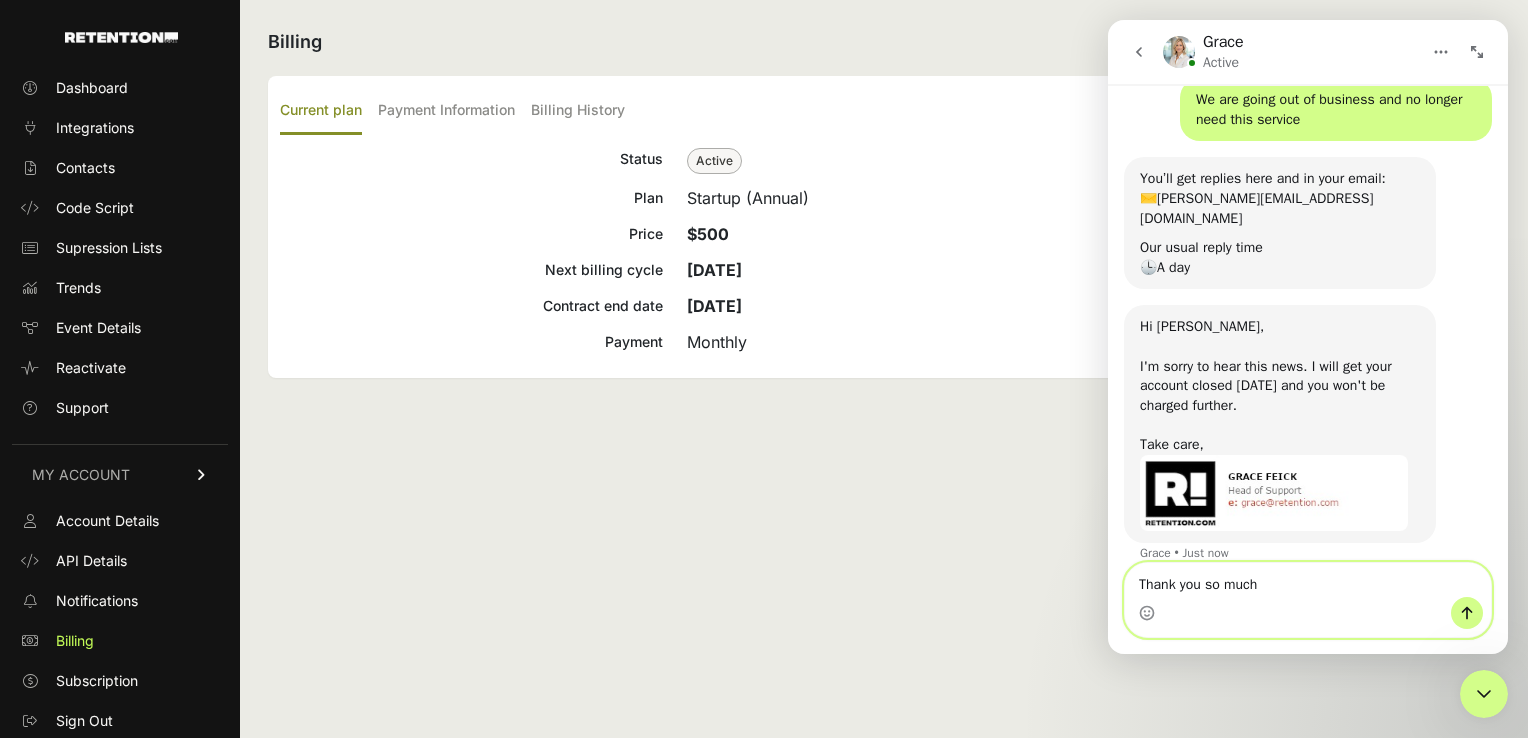 type on "Thank you so much!" 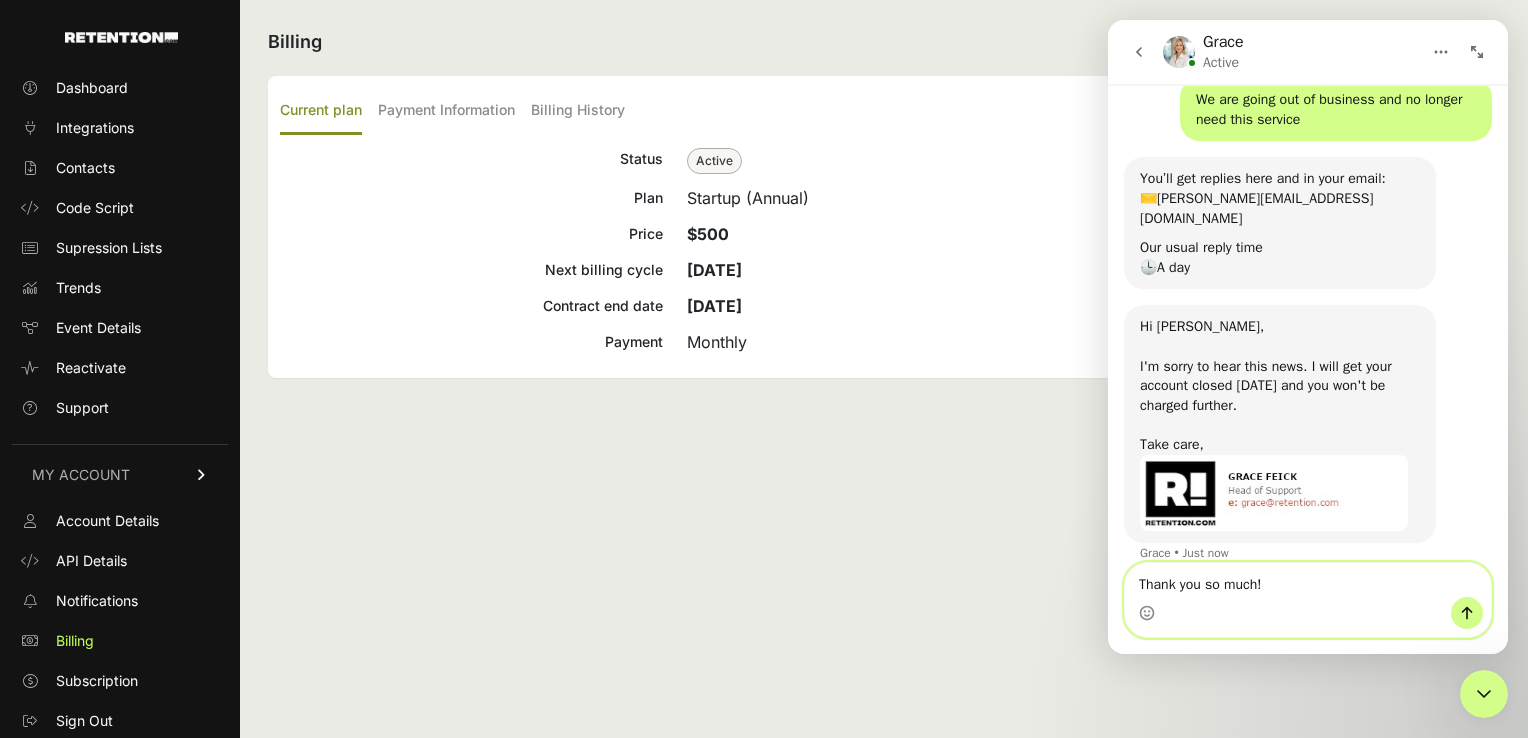 type 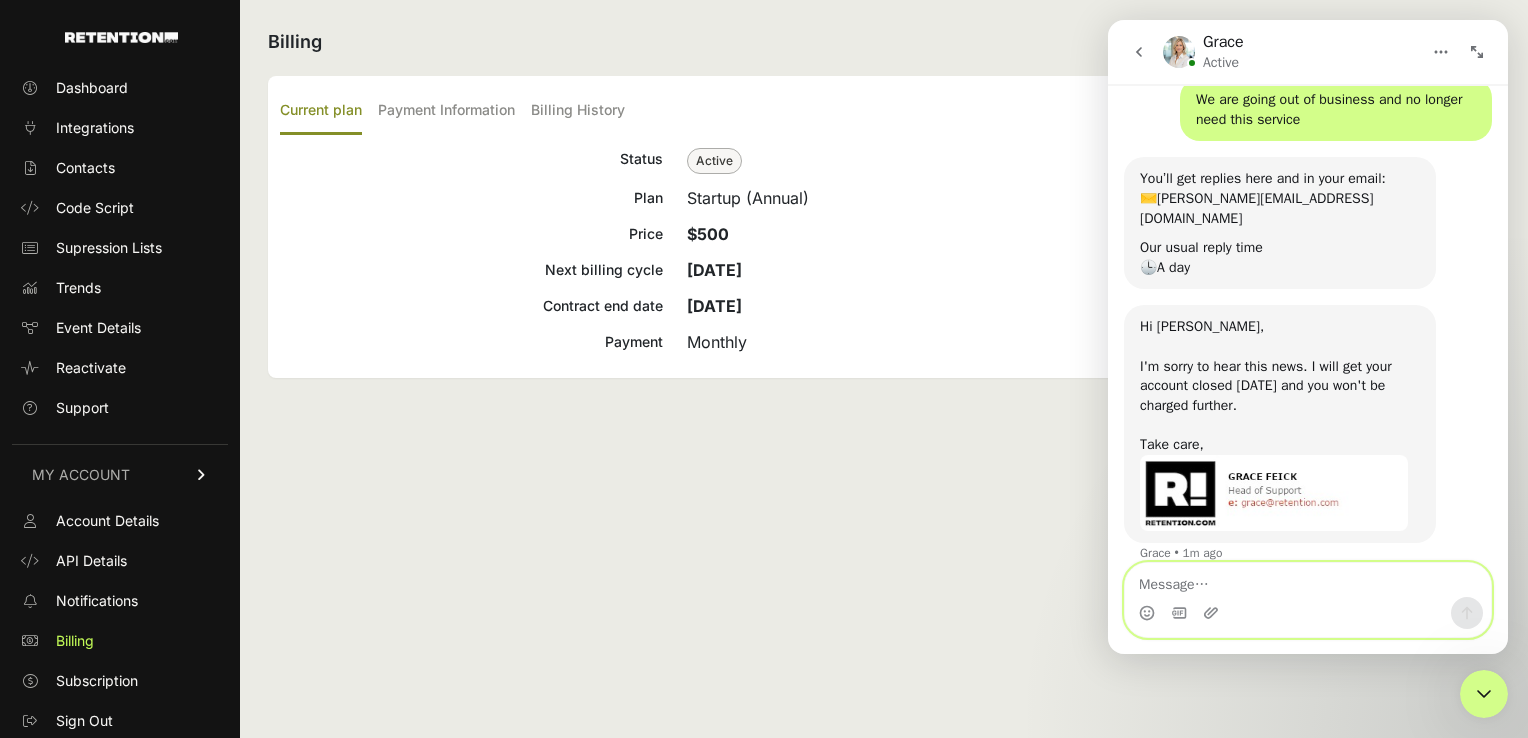 scroll, scrollTop: 1001, scrollLeft: 0, axis: vertical 